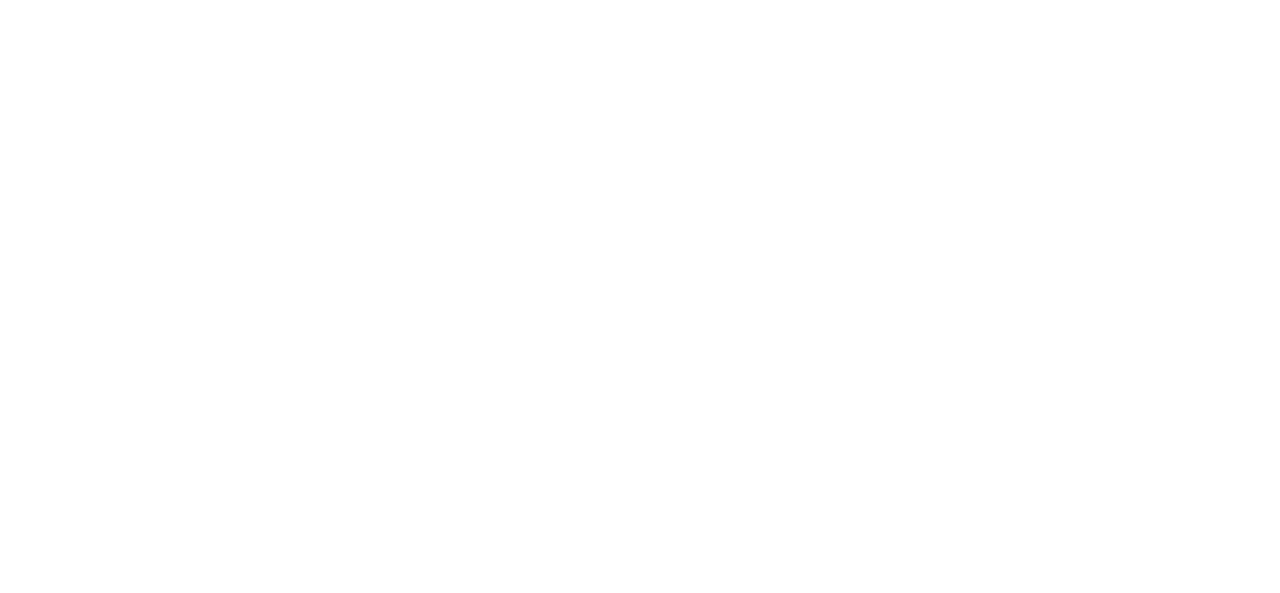 scroll, scrollTop: 0, scrollLeft: 0, axis: both 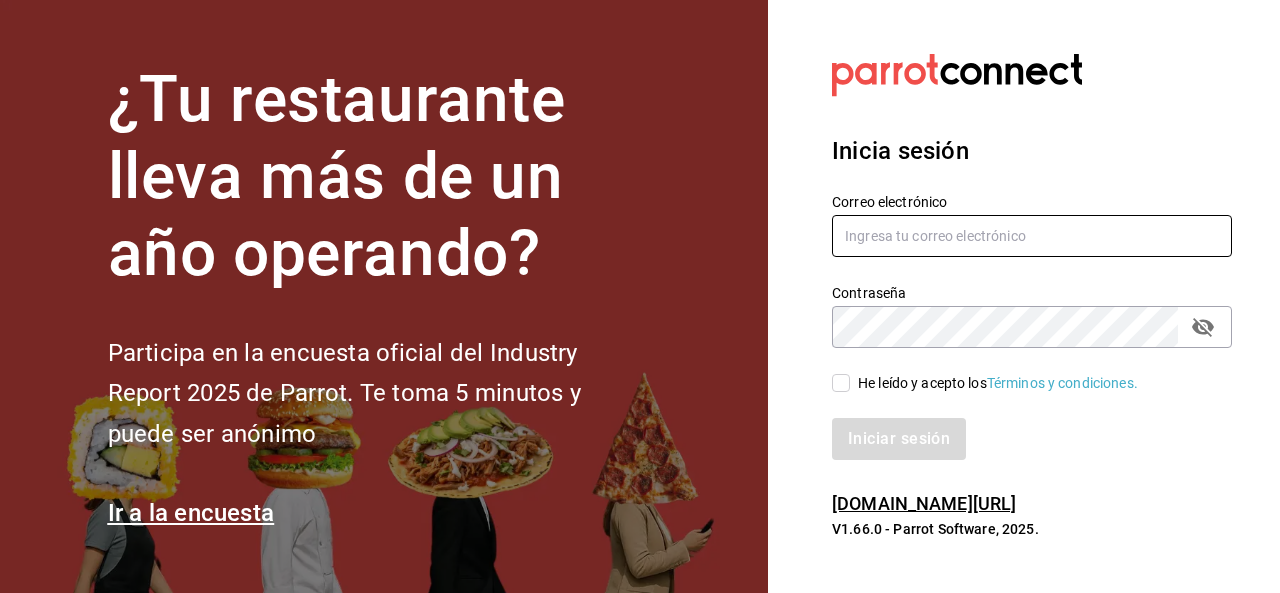 type on "david.qrda@gmail.com" 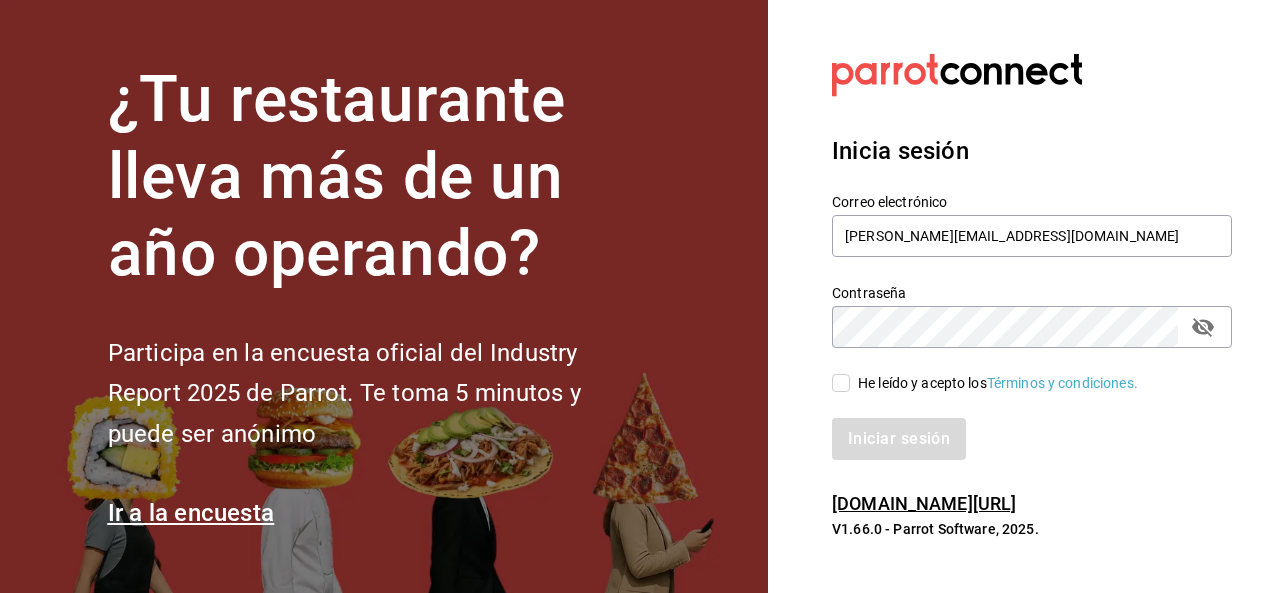 click on "He leído y acepto los  Términos y condiciones." at bounding box center [841, 383] 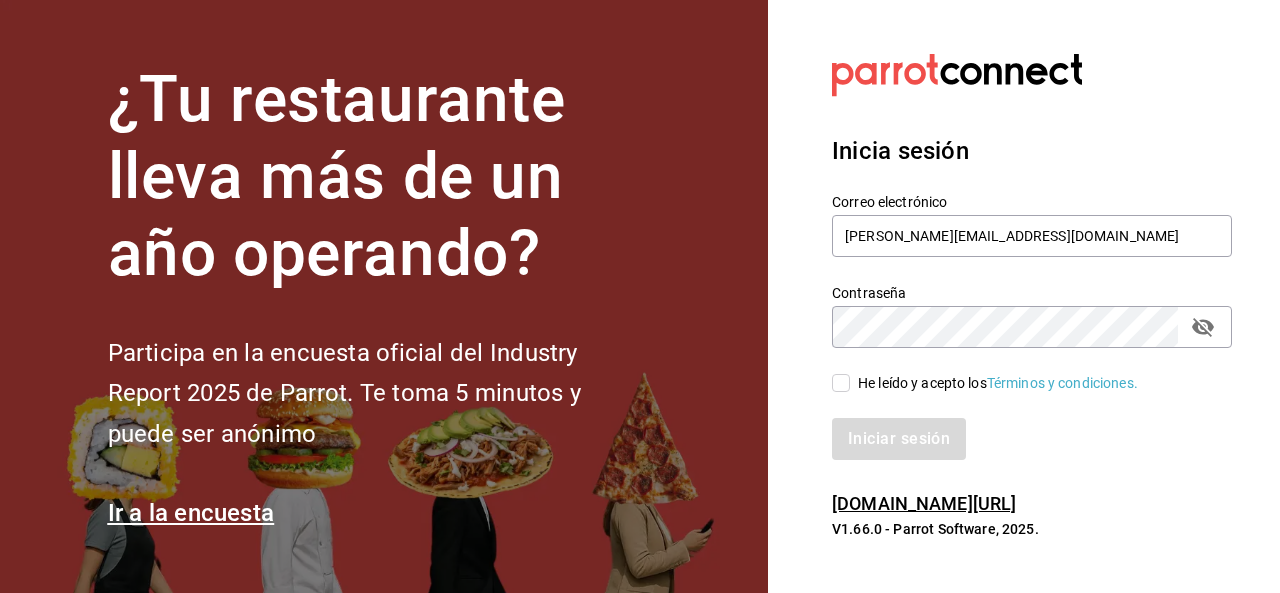 checkbox on "true" 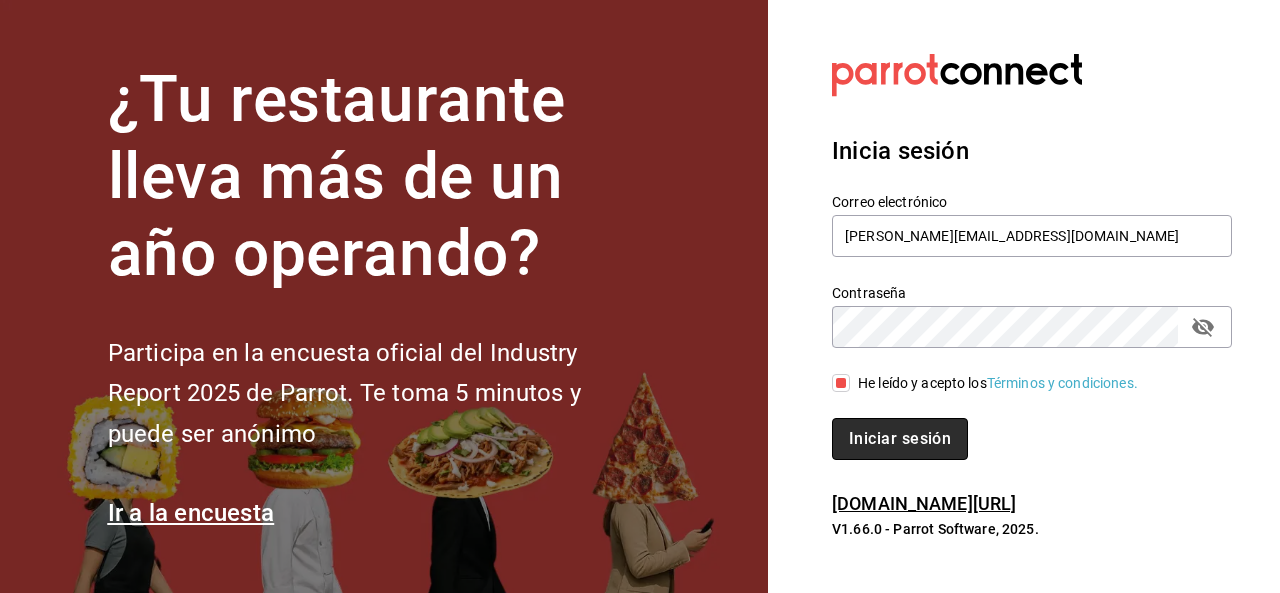 click on "Iniciar sesión" at bounding box center (900, 439) 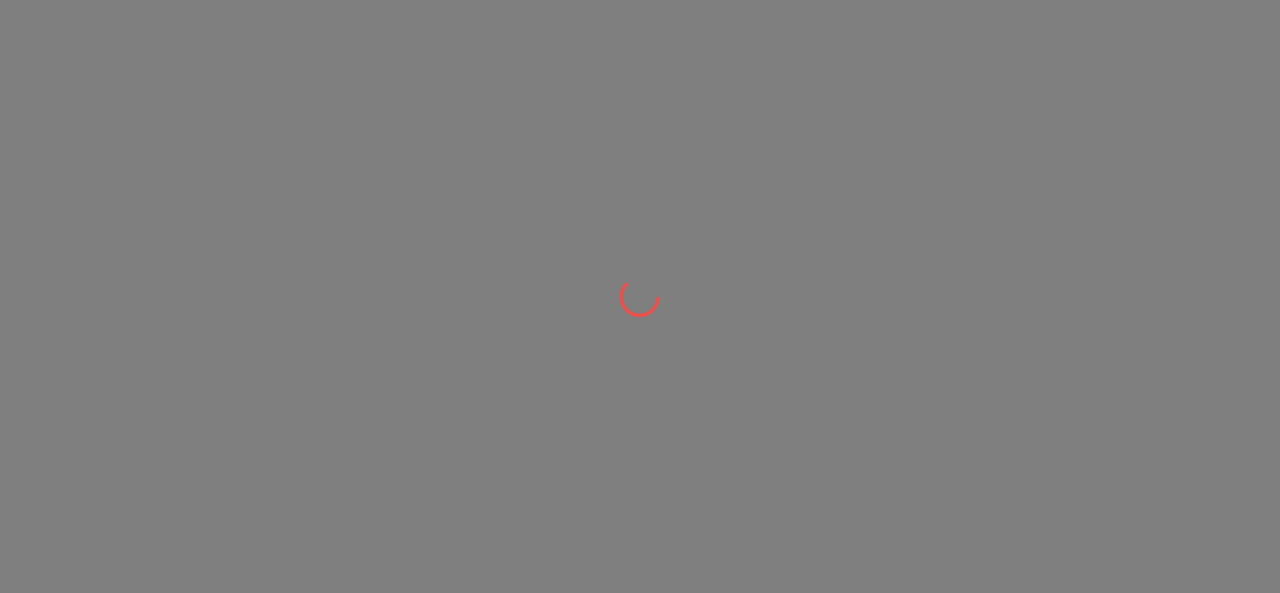 scroll, scrollTop: 0, scrollLeft: 0, axis: both 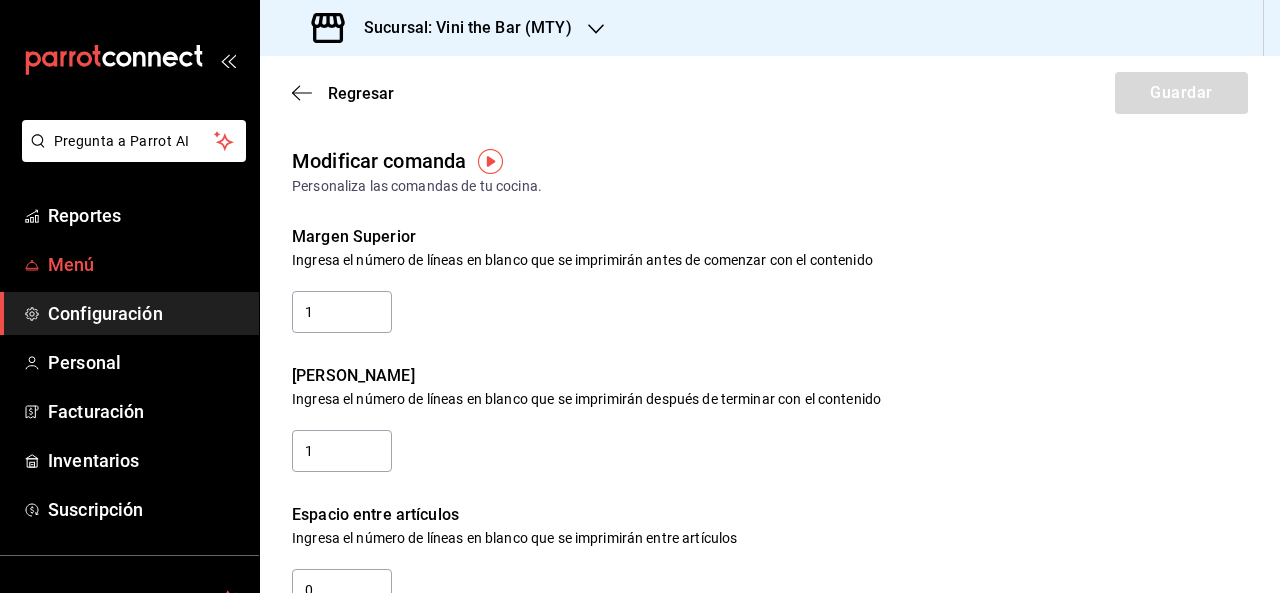 click on "Menú" at bounding box center [145, 264] 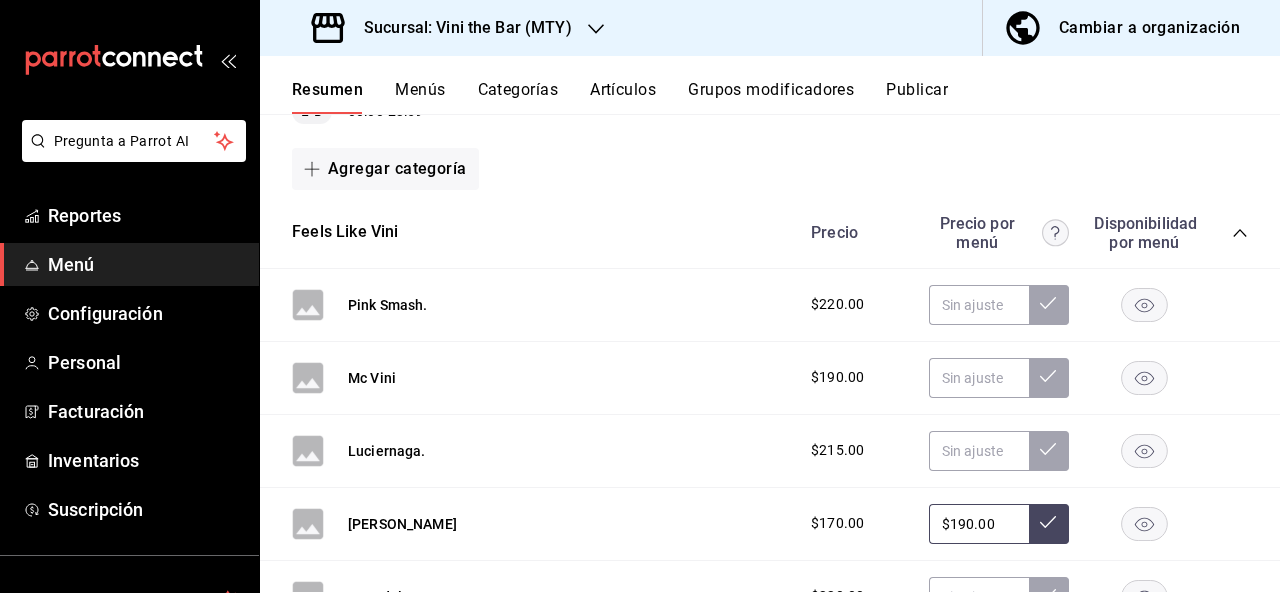 scroll, scrollTop: 265, scrollLeft: 0, axis: vertical 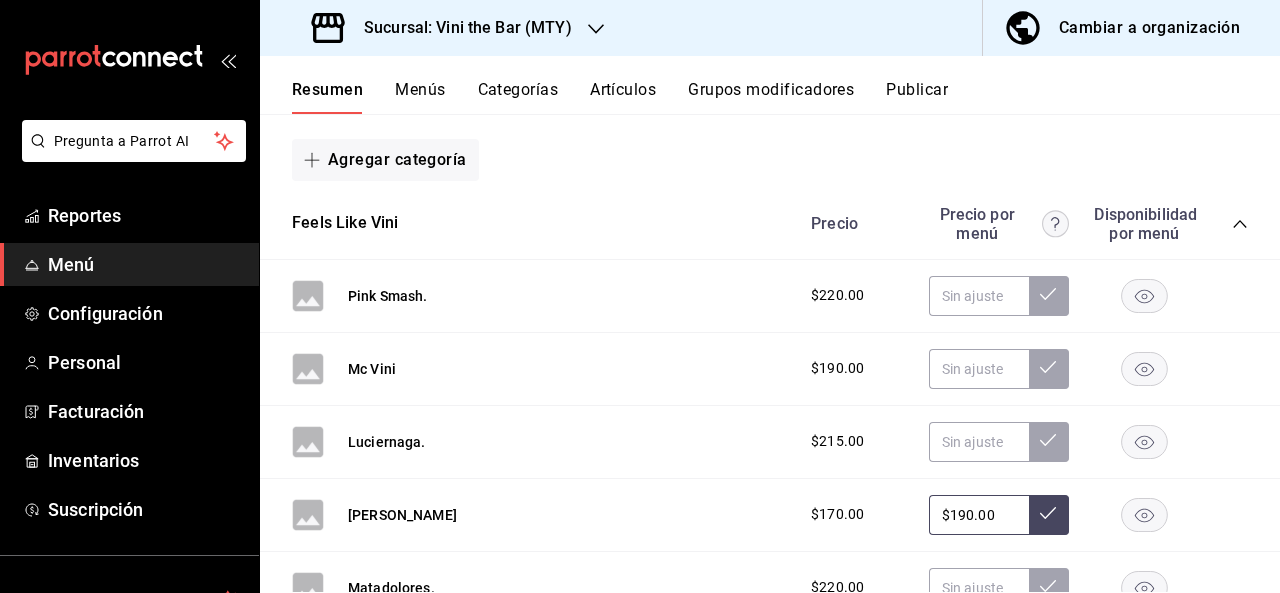 click 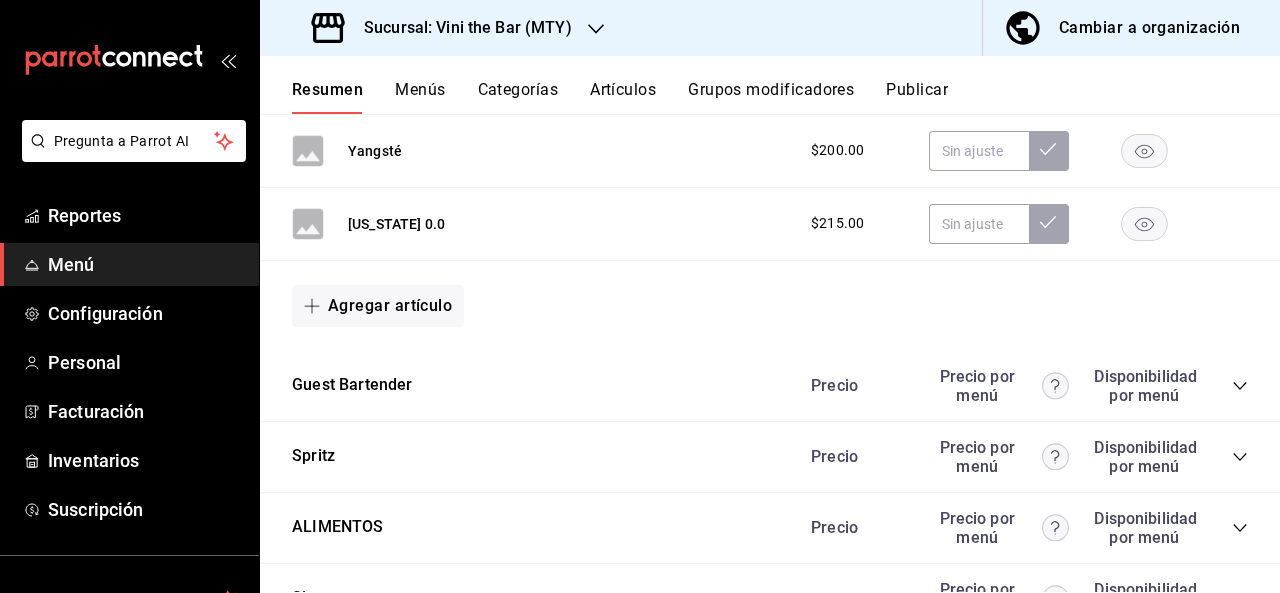 scroll, scrollTop: 578, scrollLeft: 0, axis: vertical 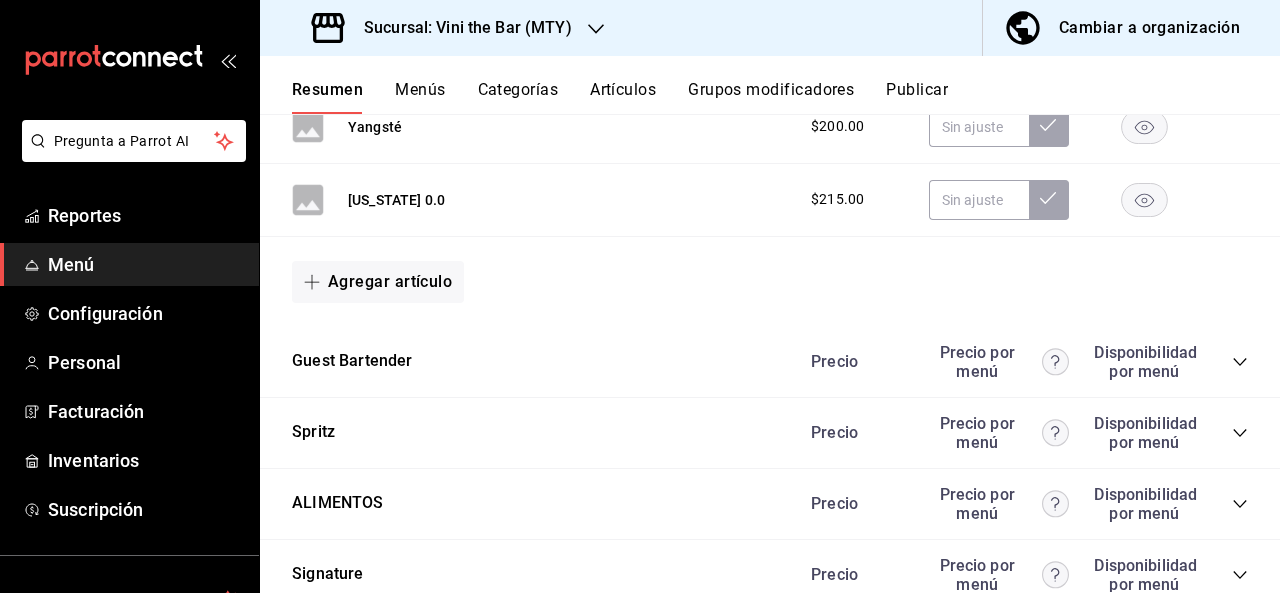 click 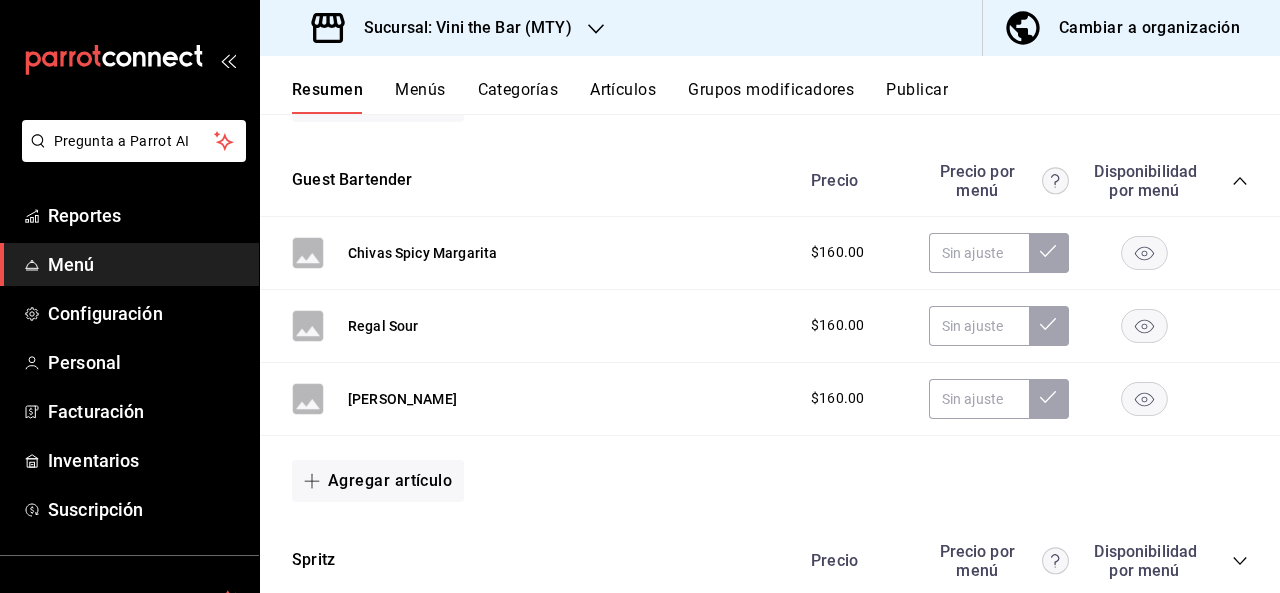 scroll, scrollTop: 743, scrollLeft: 0, axis: vertical 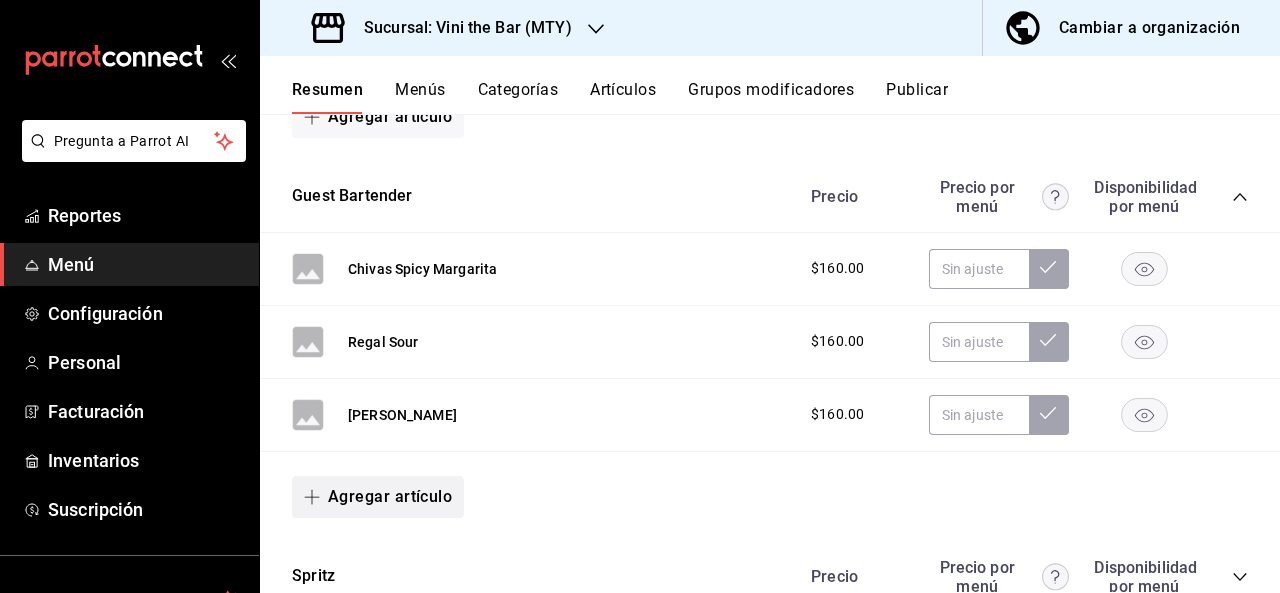 click on "Agregar artículo" at bounding box center [378, 497] 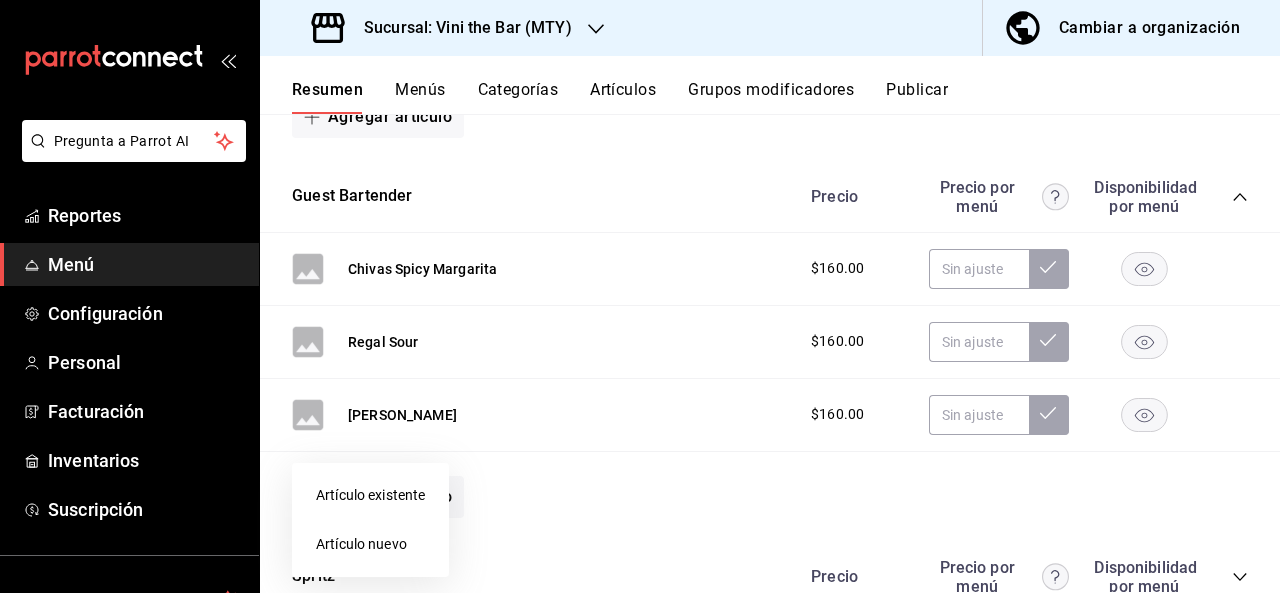 click on "Artículo nuevo" at bounding box center [370, 544] 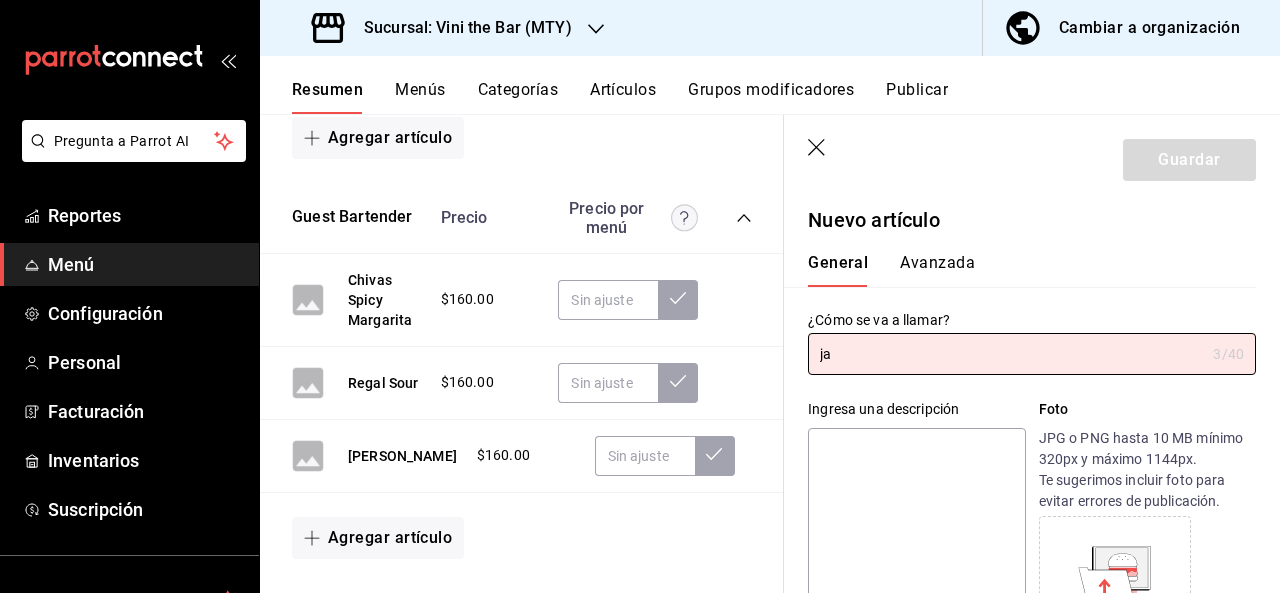 type on "j" 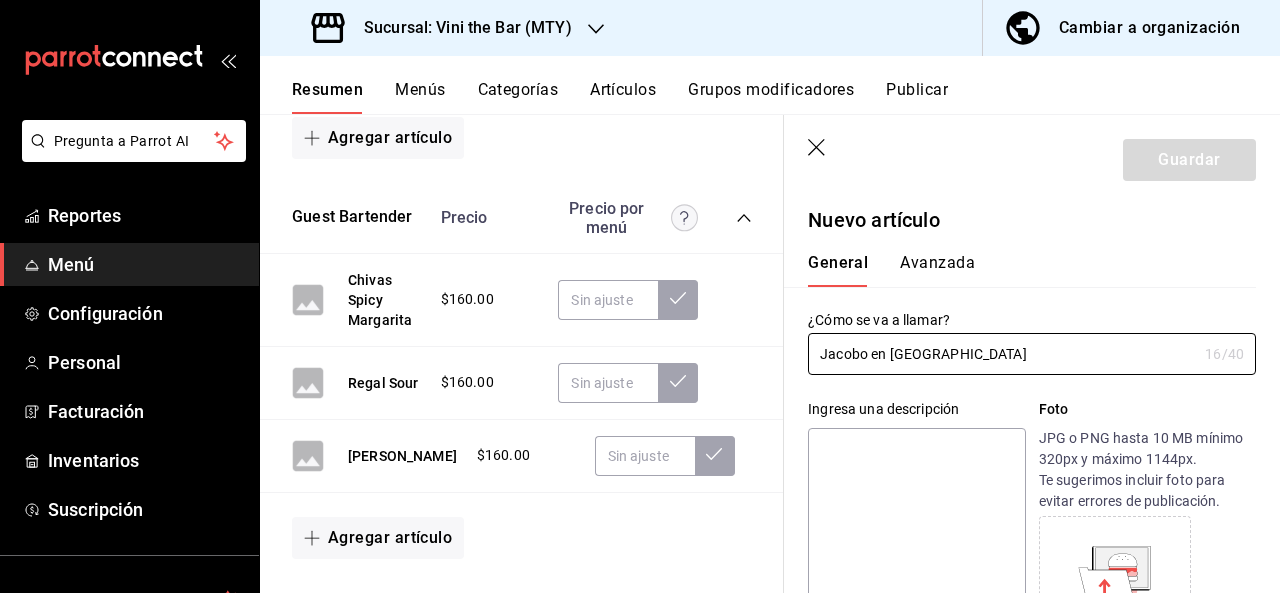 type on "Jacobo en [GEOGRAPHIC_DATA]" 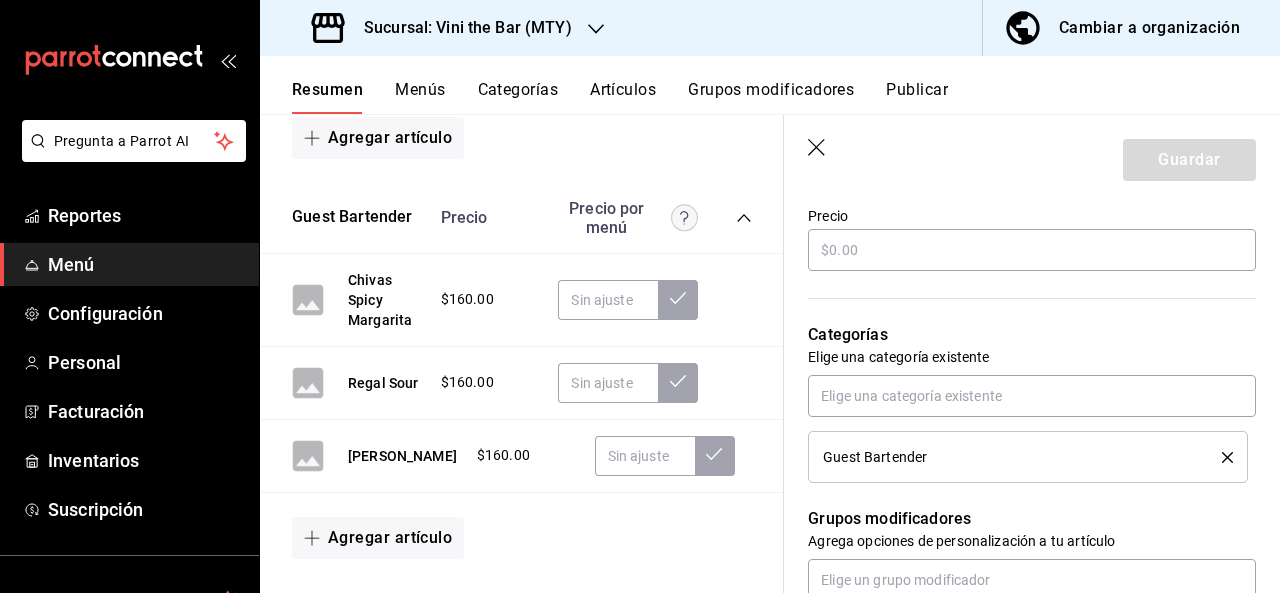 scroll, scrollTop: 613, scrollLeft: 0, axis: vertical 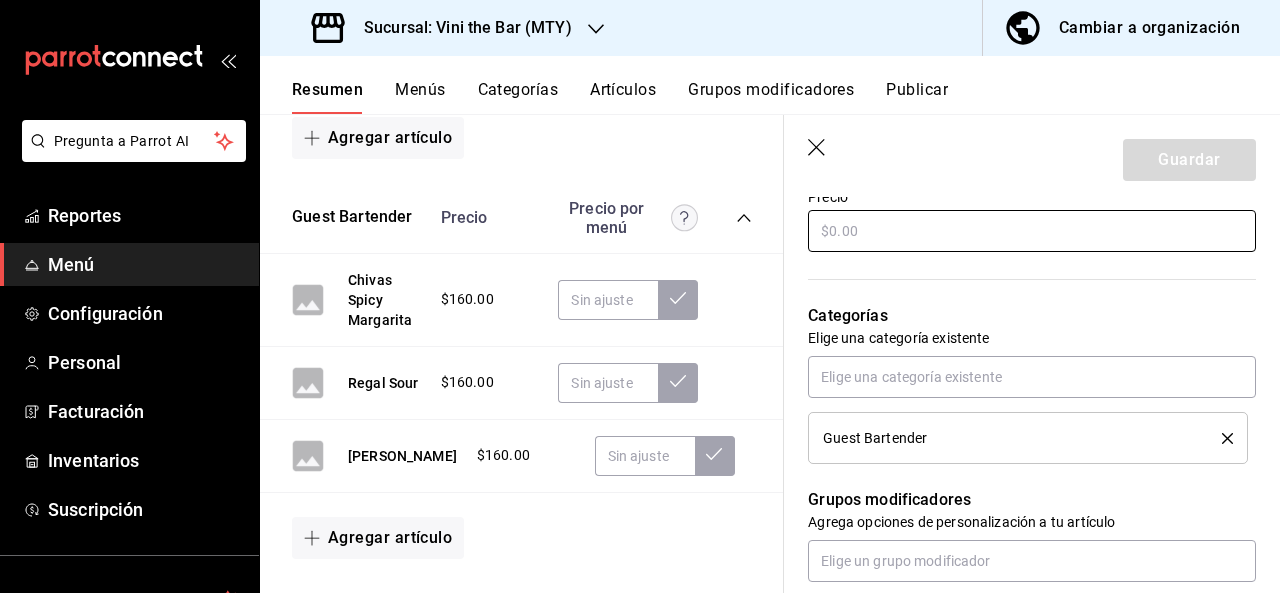 click at bounding box center [1032, 231] 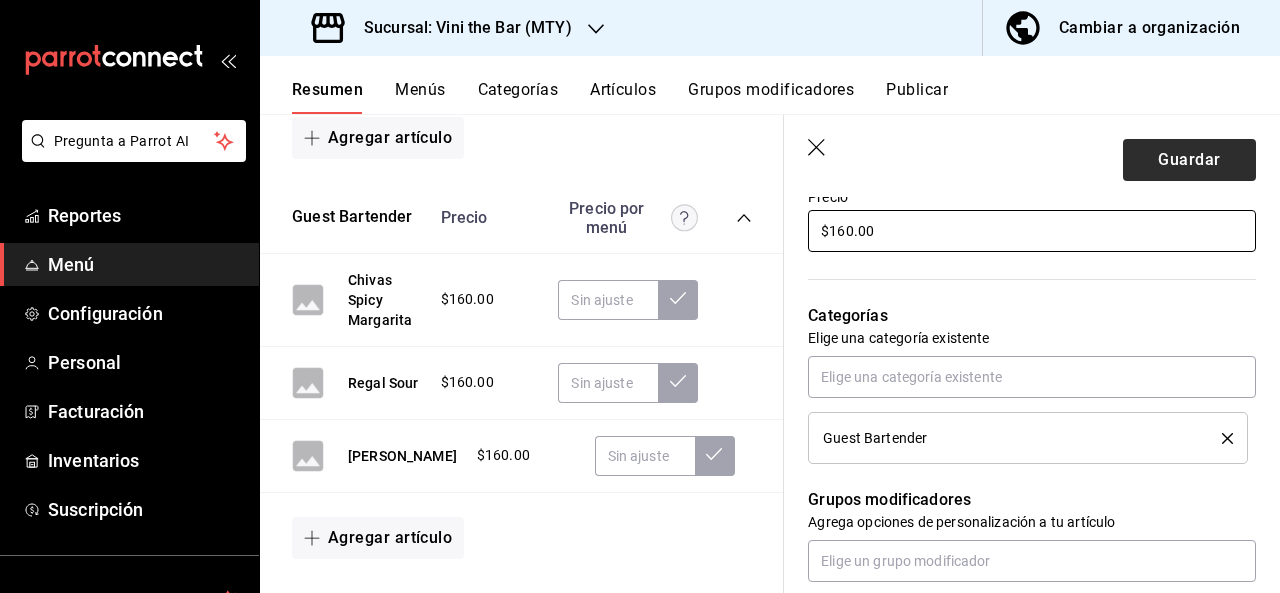 type on "$160.00" 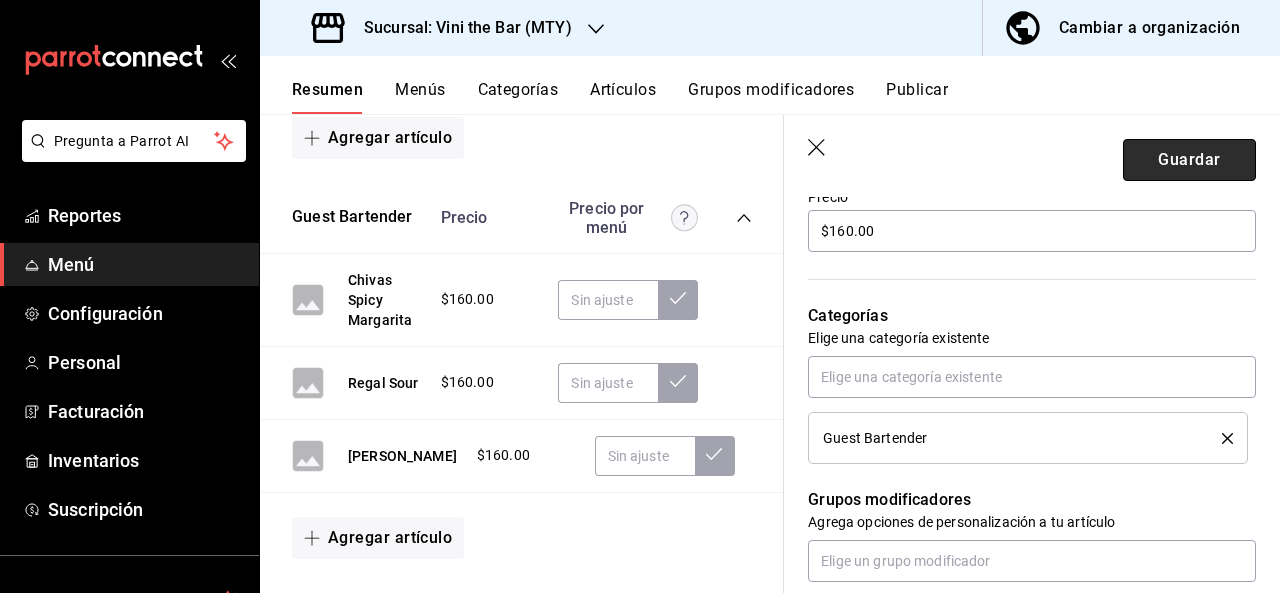 click on "Guardar" at bounding box center (1189, 160) 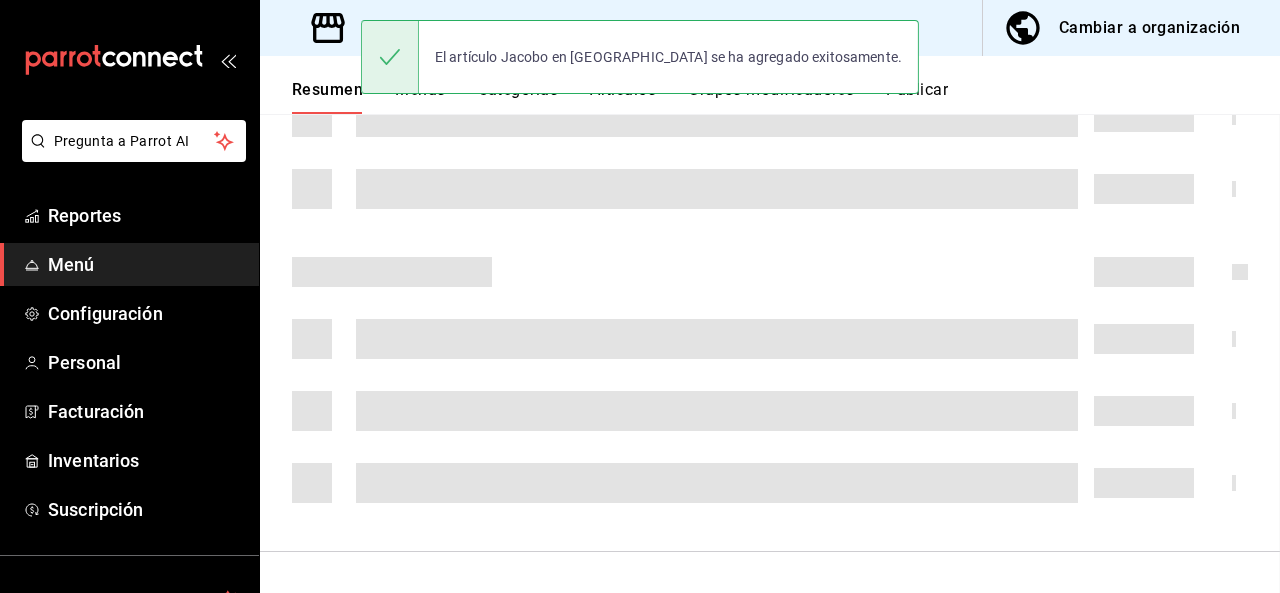 scroll, scrollTop: 773, scrollLeft: 0, axis: vertical 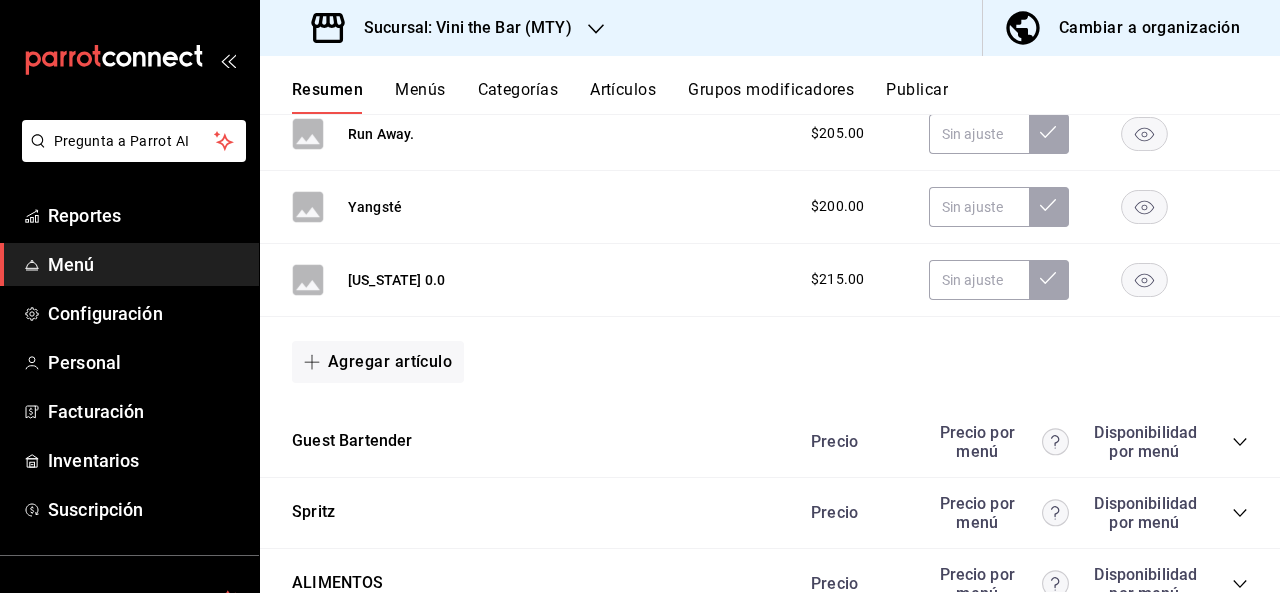 click on "Guest Bartender" at bounding box center [352, 441] 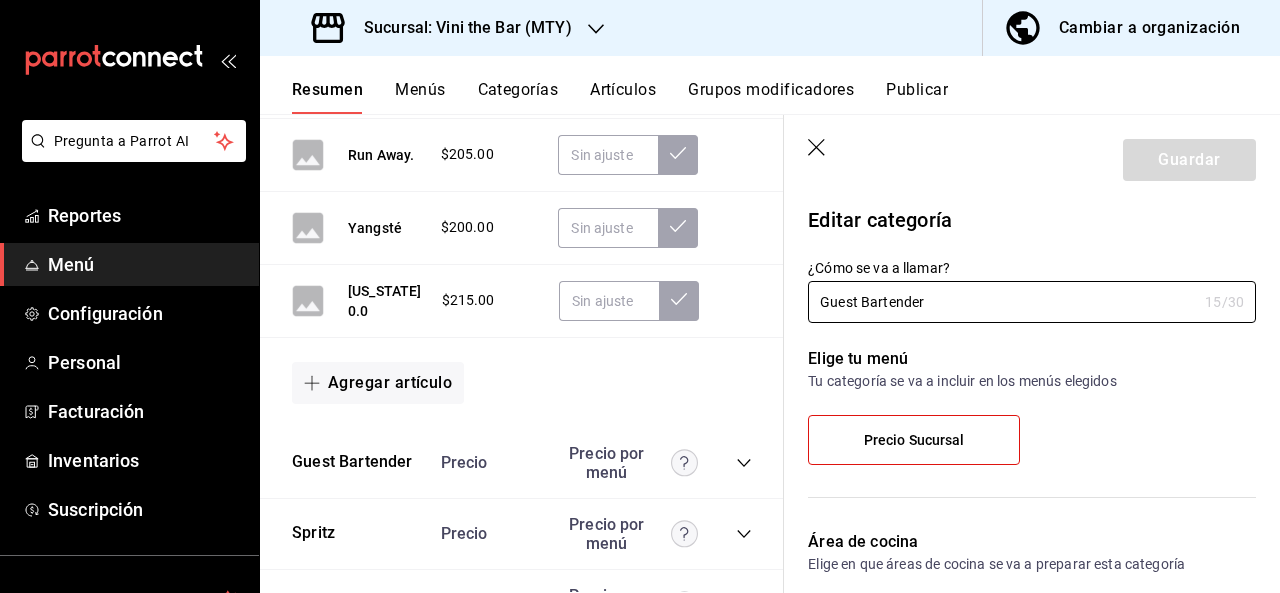 type on "588ca67d-85ae-451f-a360-adb0f157bbdf" 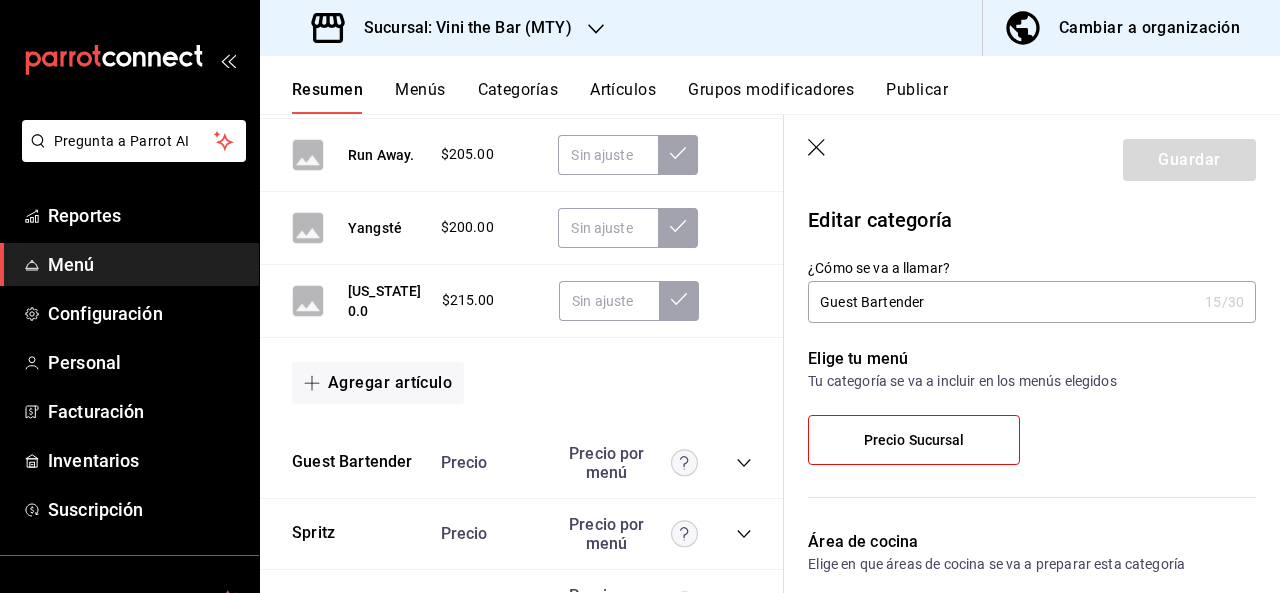 click 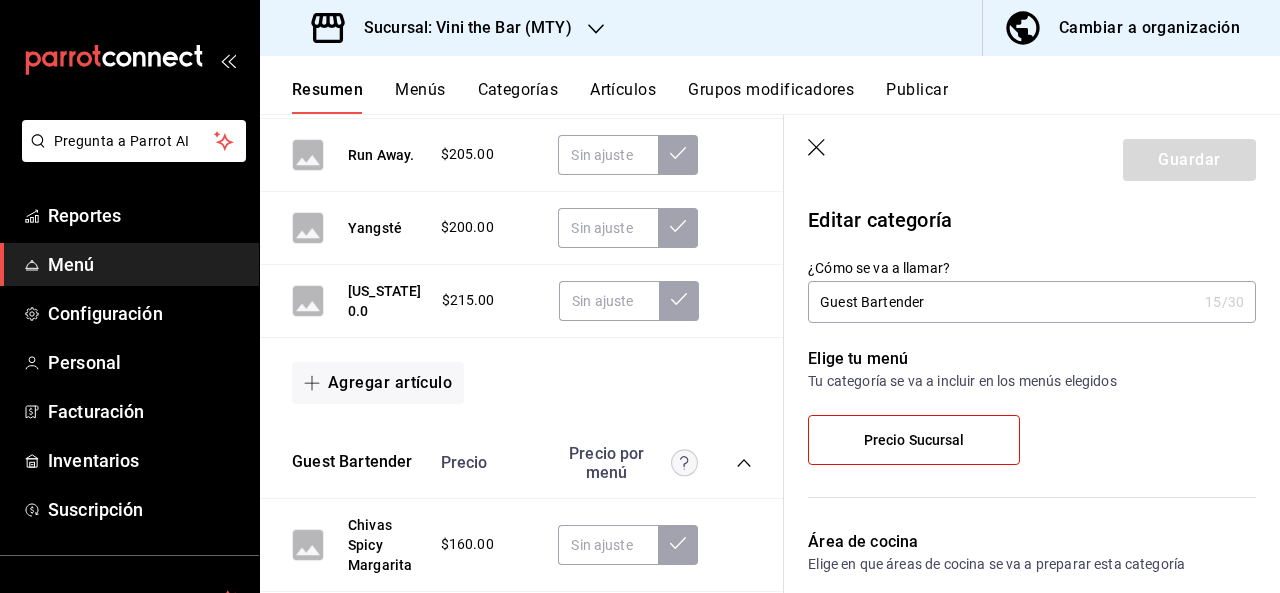 click 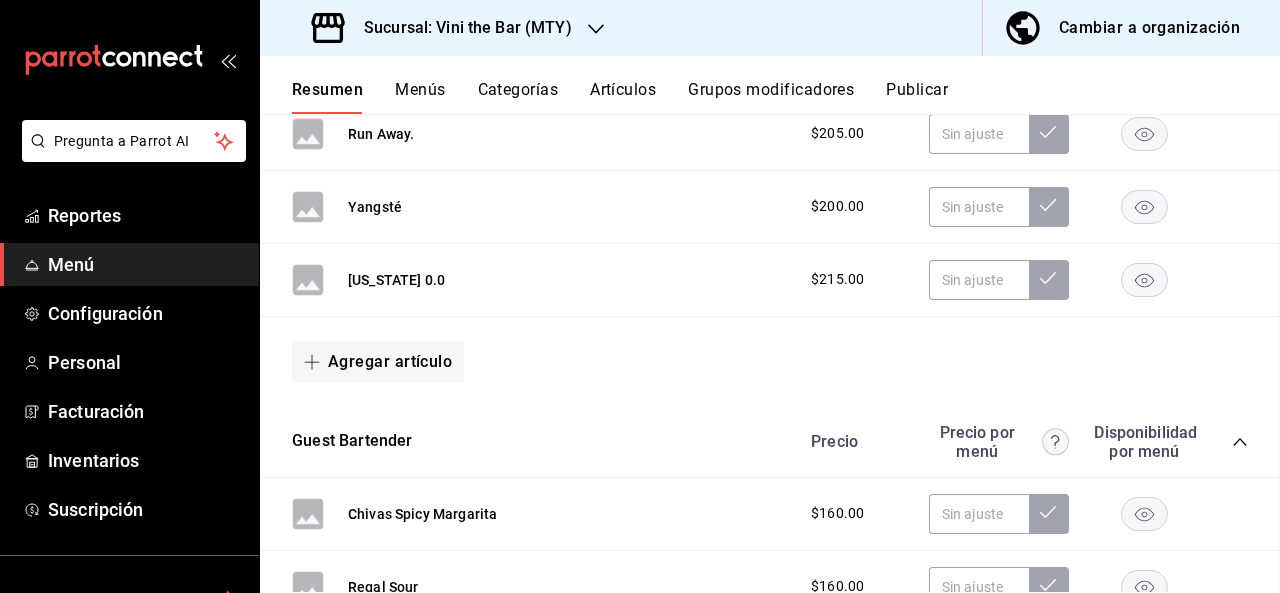 scroll, scrollTop: 983, scrollLeft: 0, axis: vertical 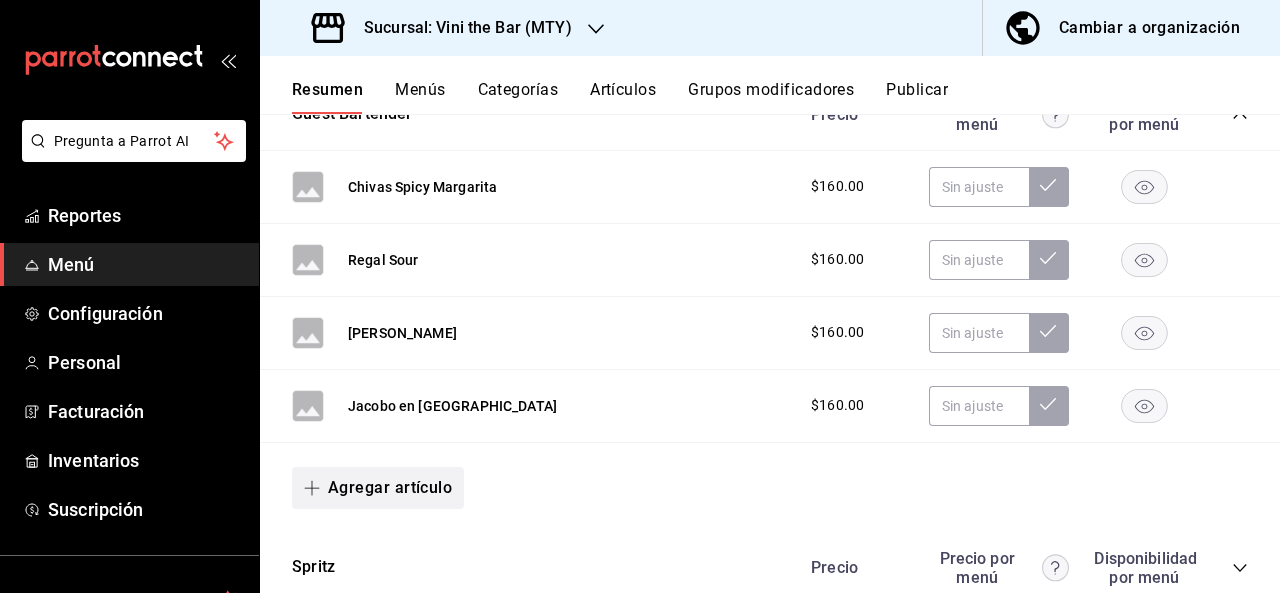 click on "Agregar artículo" at bounding box center [378, 488] 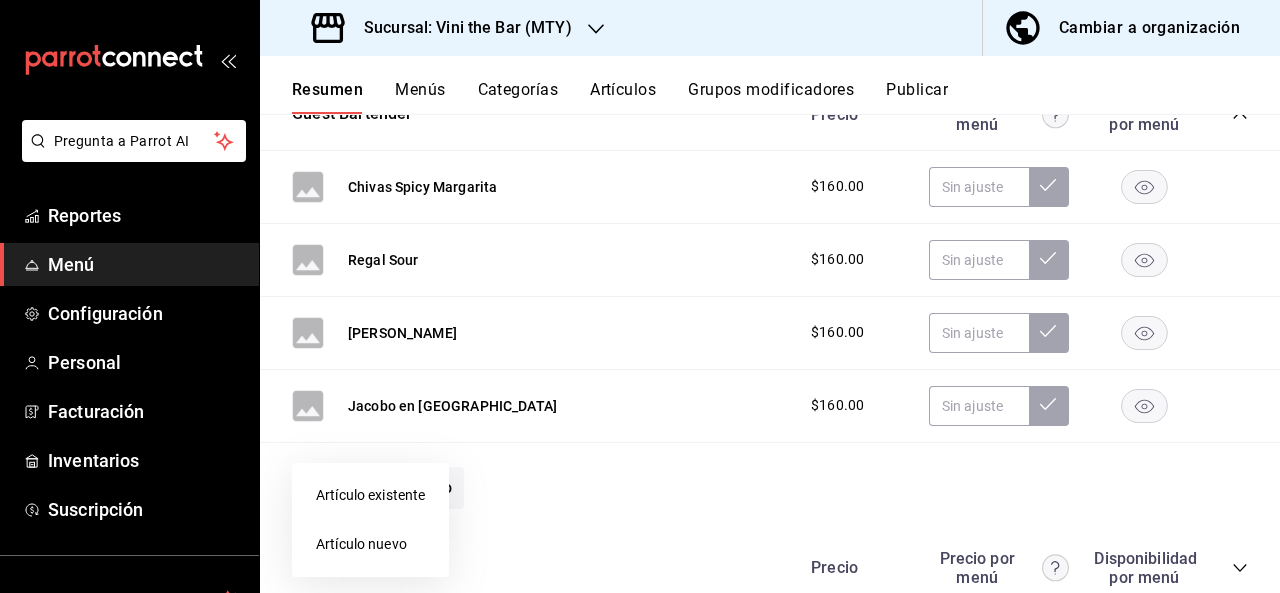 click on "Artículo nuevo" at bounding box center [370, 544] 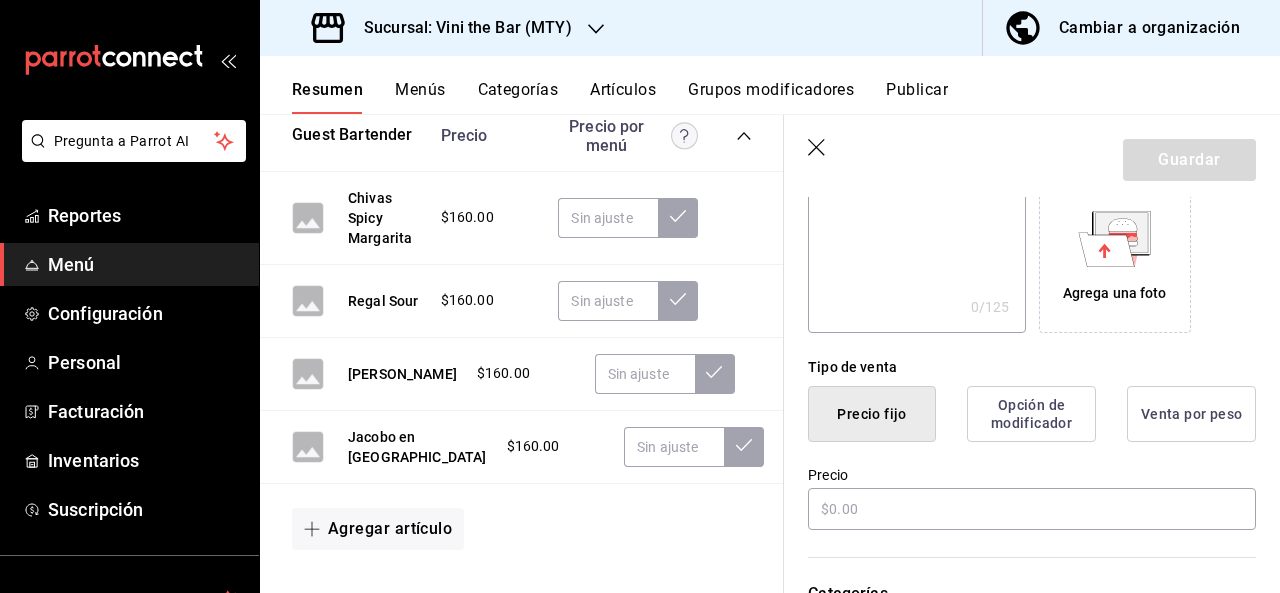 scroll, scrollTop: 340, scrollLeft: 0, axis: vertical 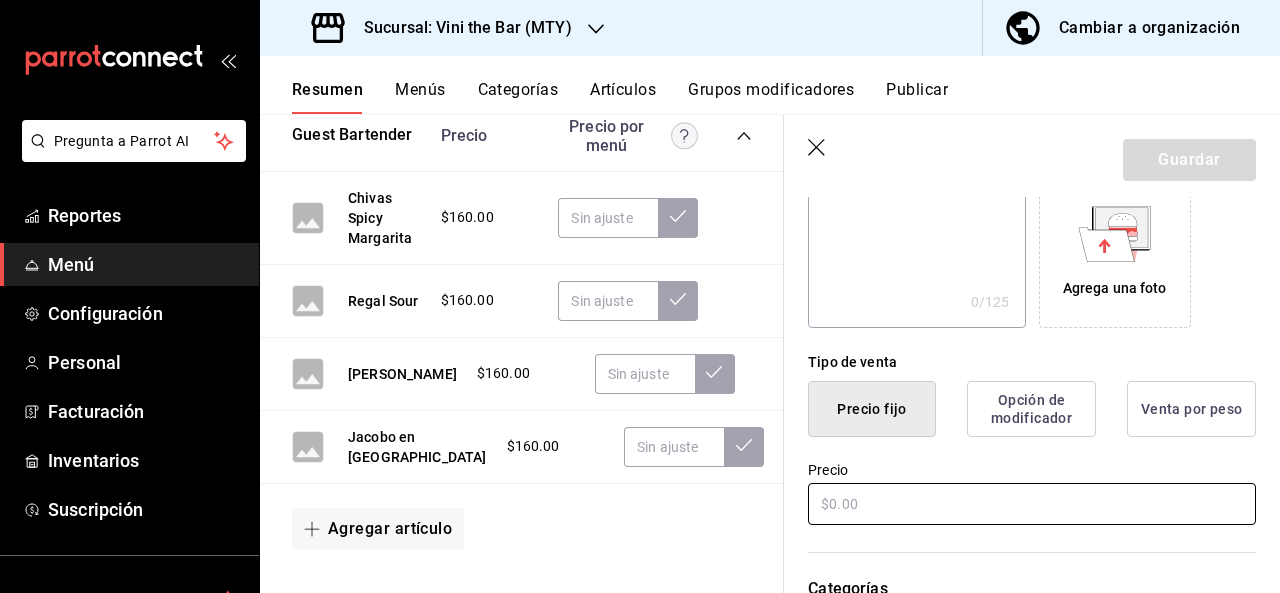 type on "[PERSON_NAME] en Acuario" 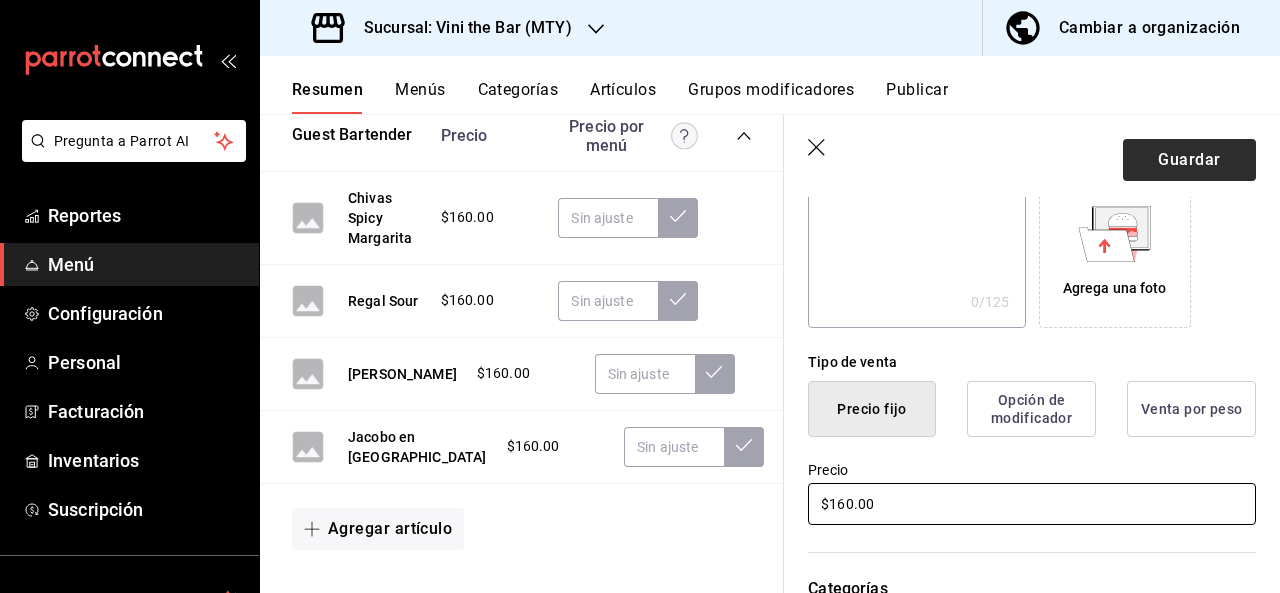 type on "$160.00" 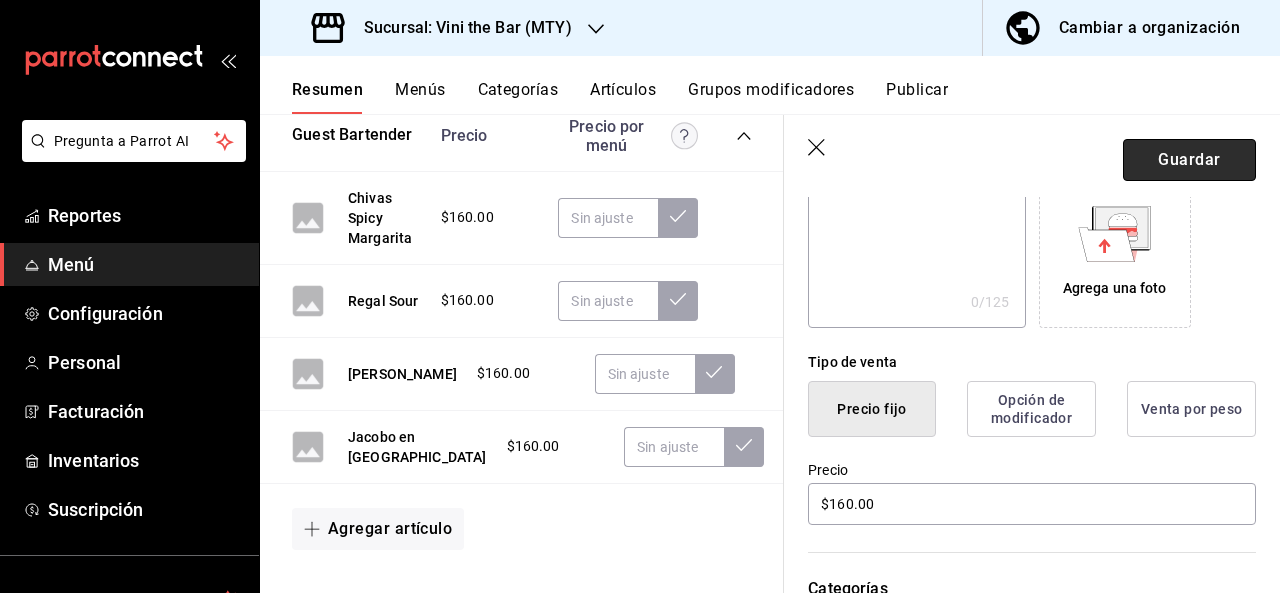 click on "Guardar" at bounding box center (1189, 160) 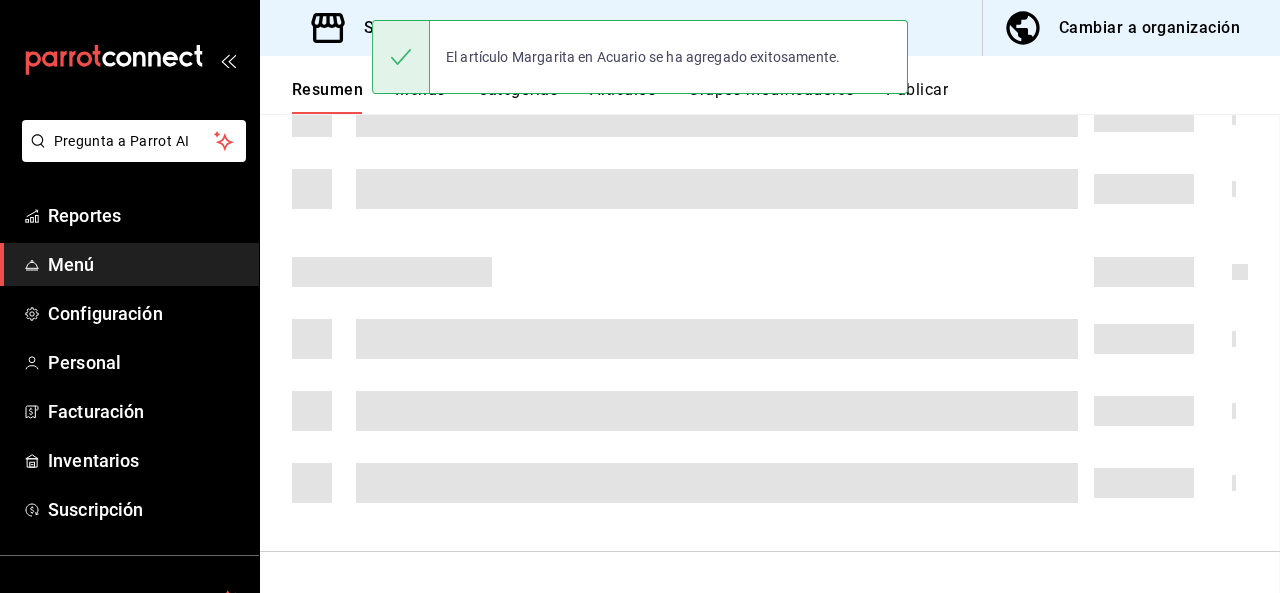 scroll, scrollTop: 1310, scrollLeft: 0, axis: vertical 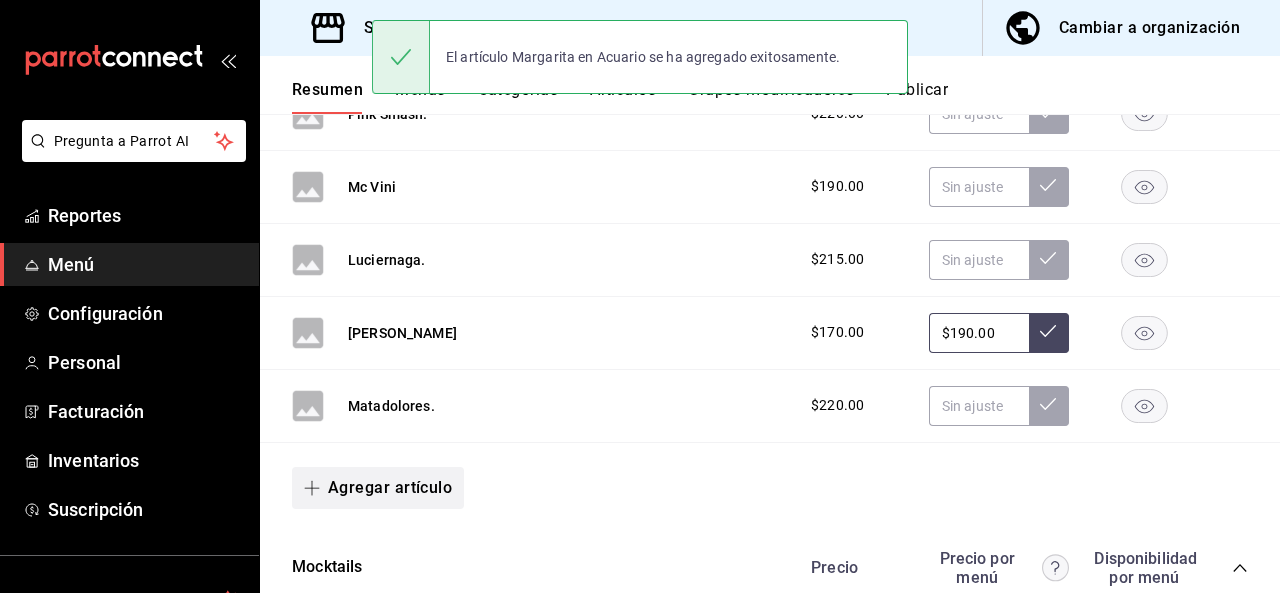 click on "Agregar artículo" at bounding box center (378, 488) 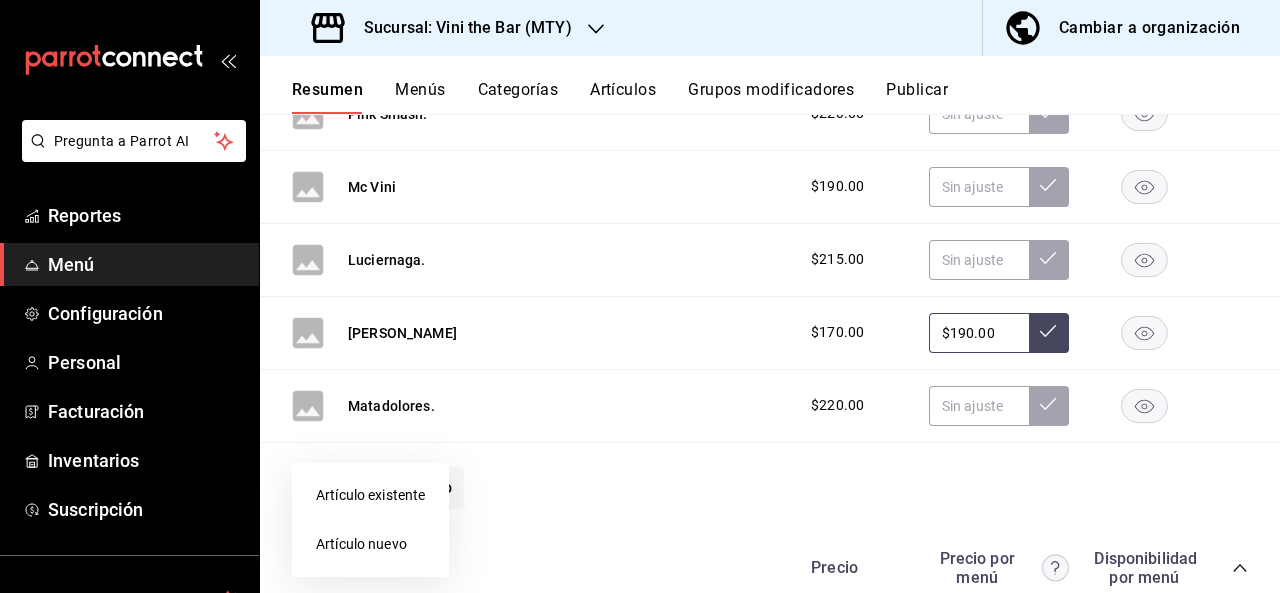 drag, startPoint x: 1275, startPoint y: 256, endPoint x: 1279, endPoint y: 332, distance: 76.105194 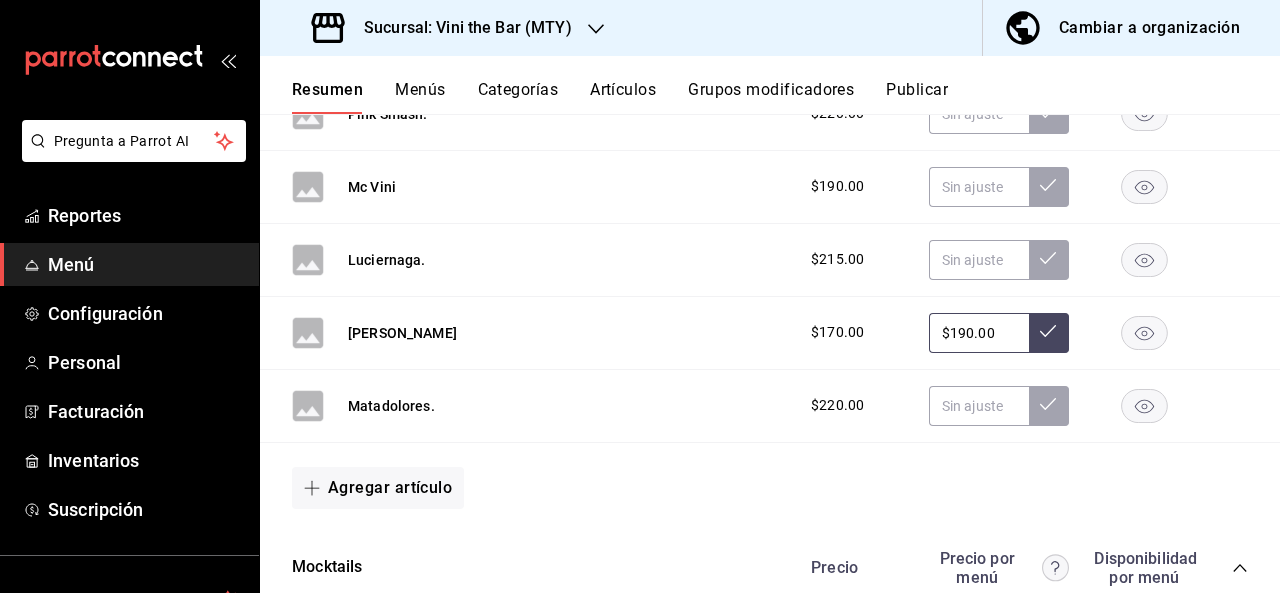 click on "Agregar artículo" at bounding box center (770, 488) 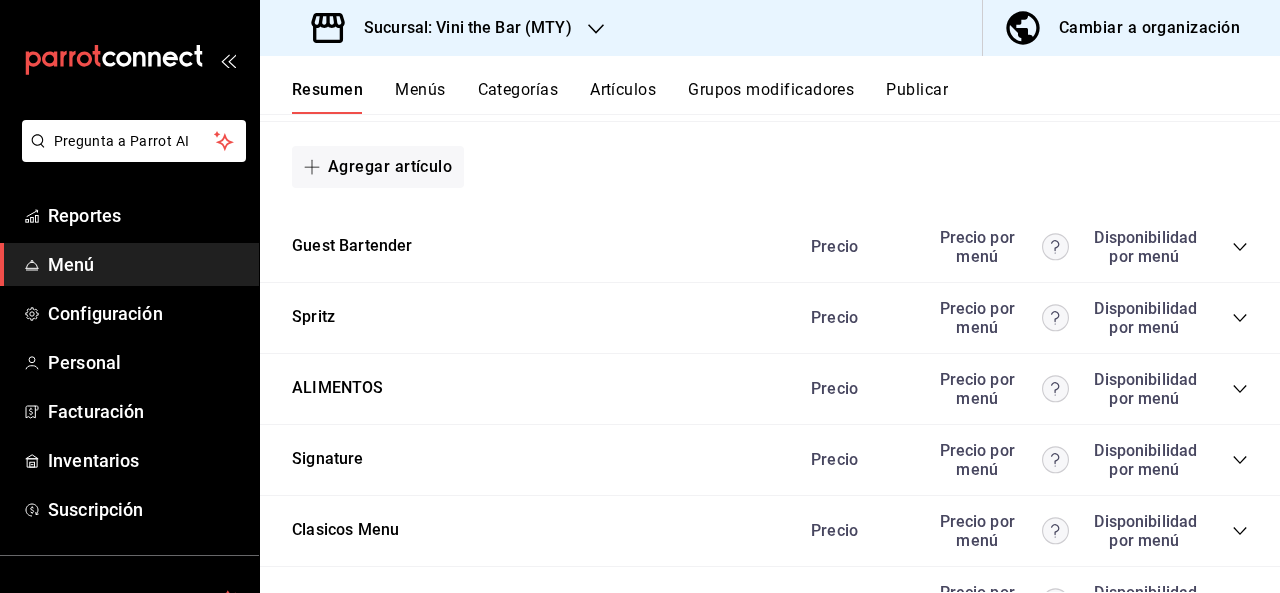 scroll, scrollTop: 1132, scrollLeft: 0, axis: vertical 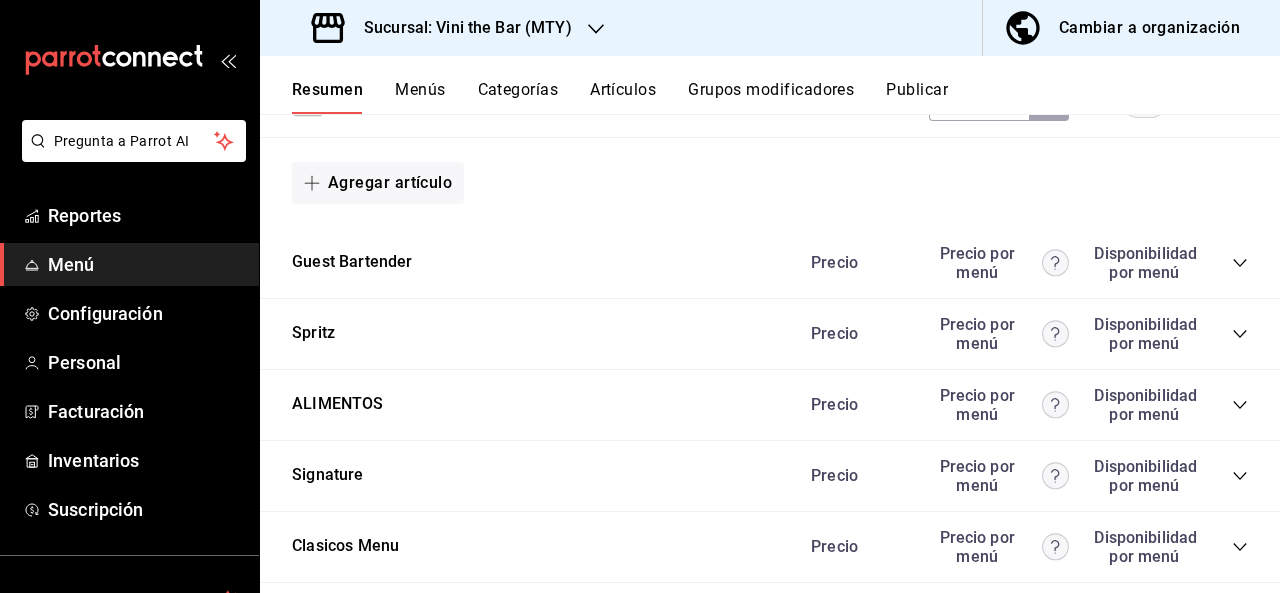 click on "Guest Bartender Precio Precio por menú   Disponibilidad por menú" at bounding box center (770, 263) 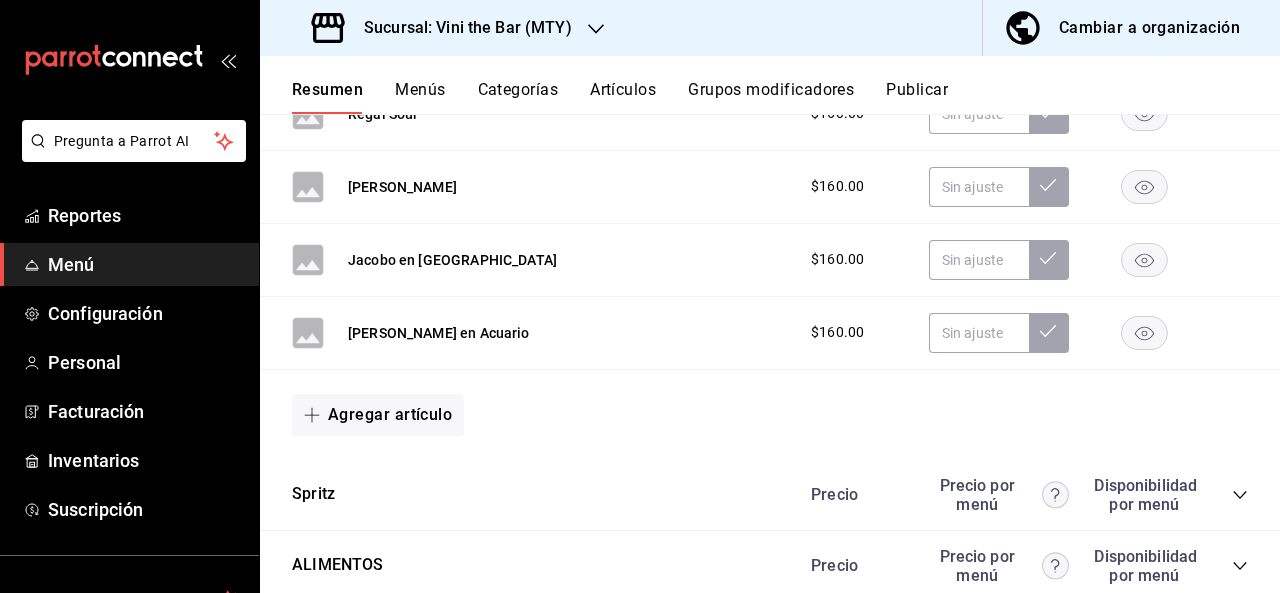 scroll, scrollTop: 1445, scrollLeft: 0, axis: vertical 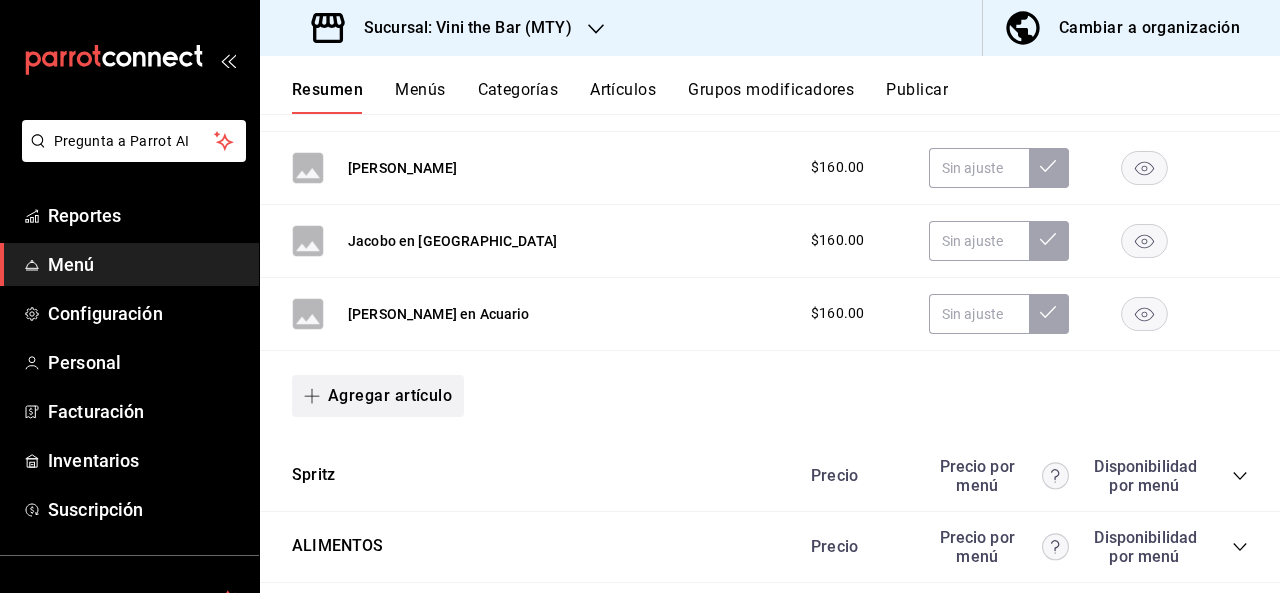 click on "Agregar artículo" at bounding box center (378, 396) 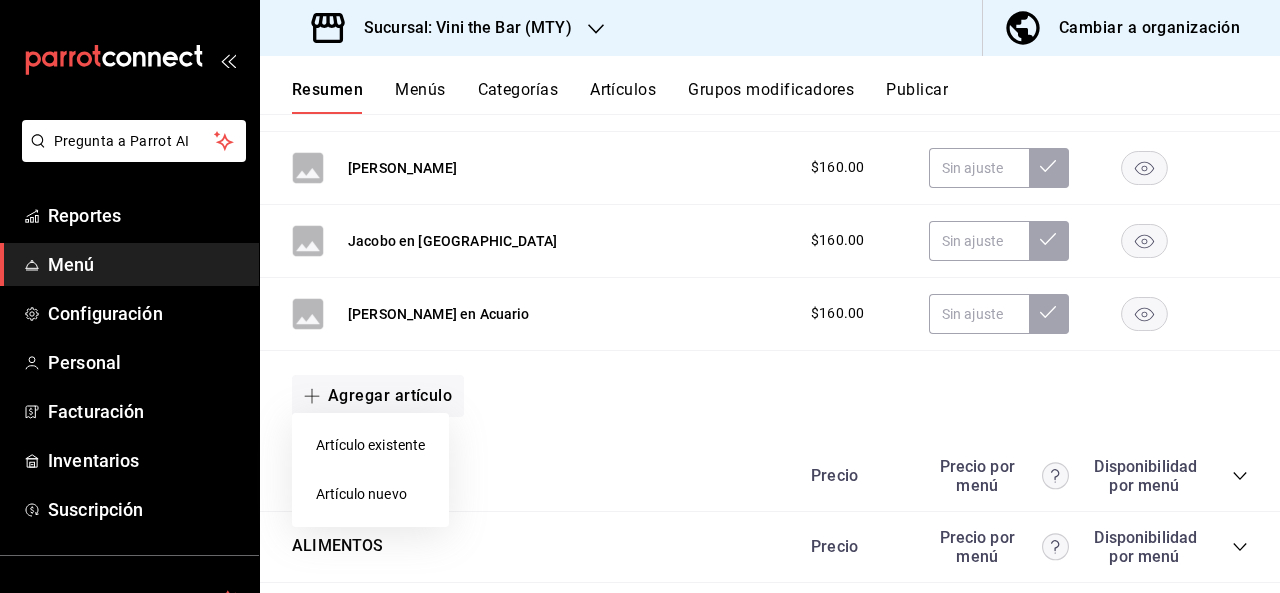click on "Artículo nuevo" at bounding box center (370, 494) 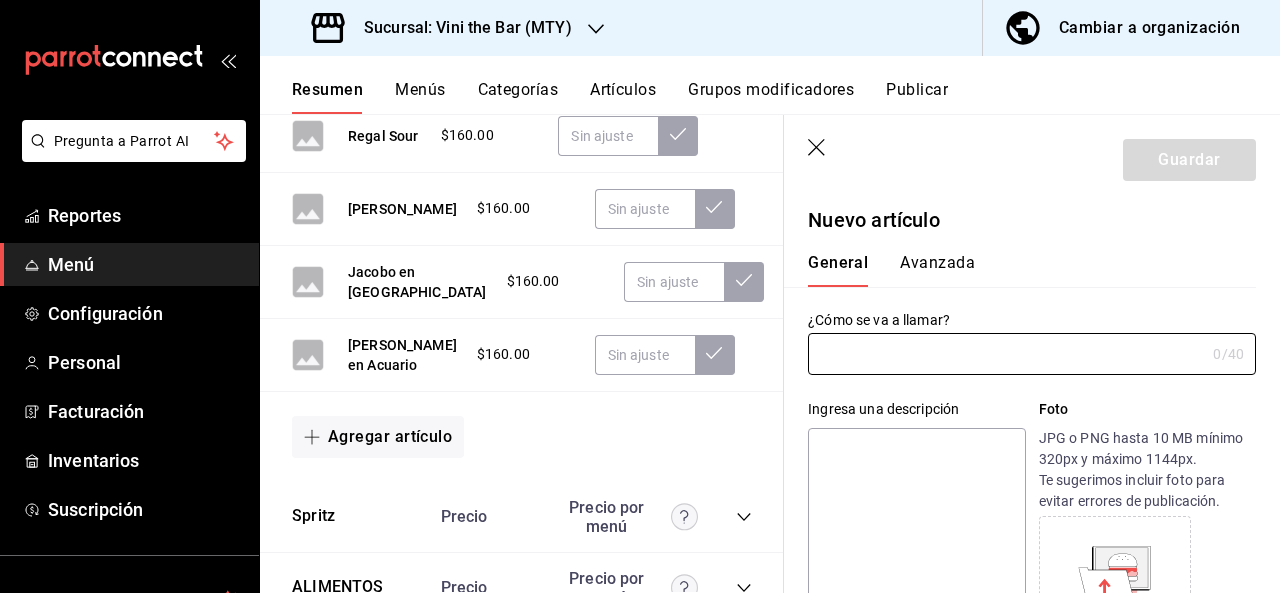 type on "AR-1752109848948" 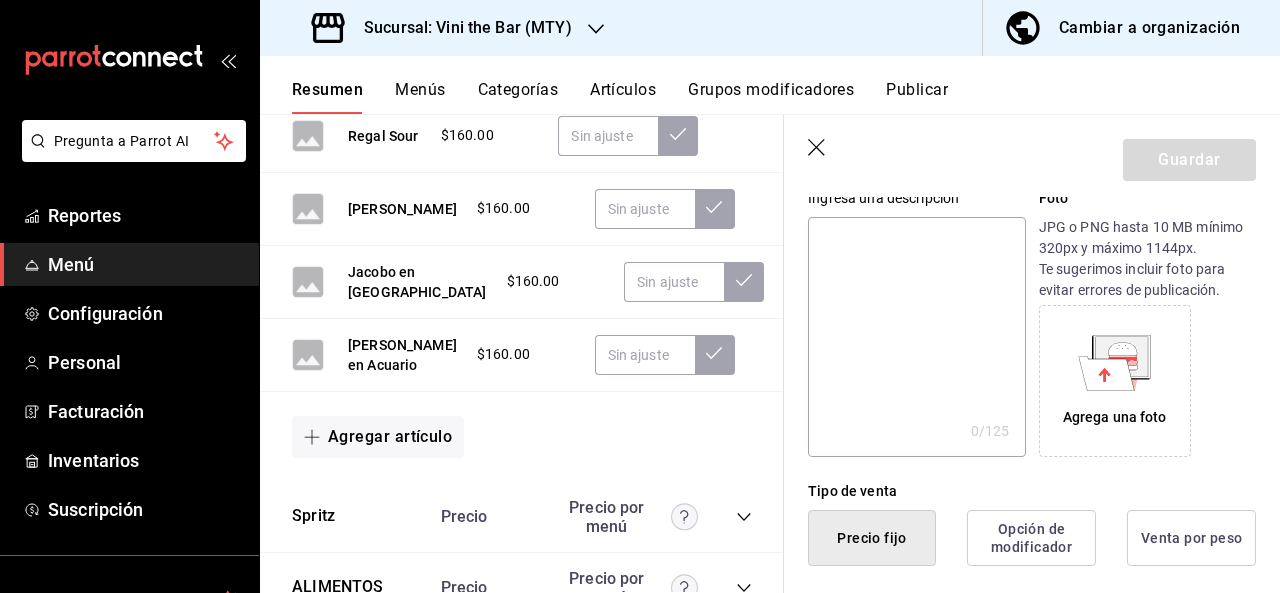 scroll, scrollTop: 302, scrollLeft: 0, axis: vertical 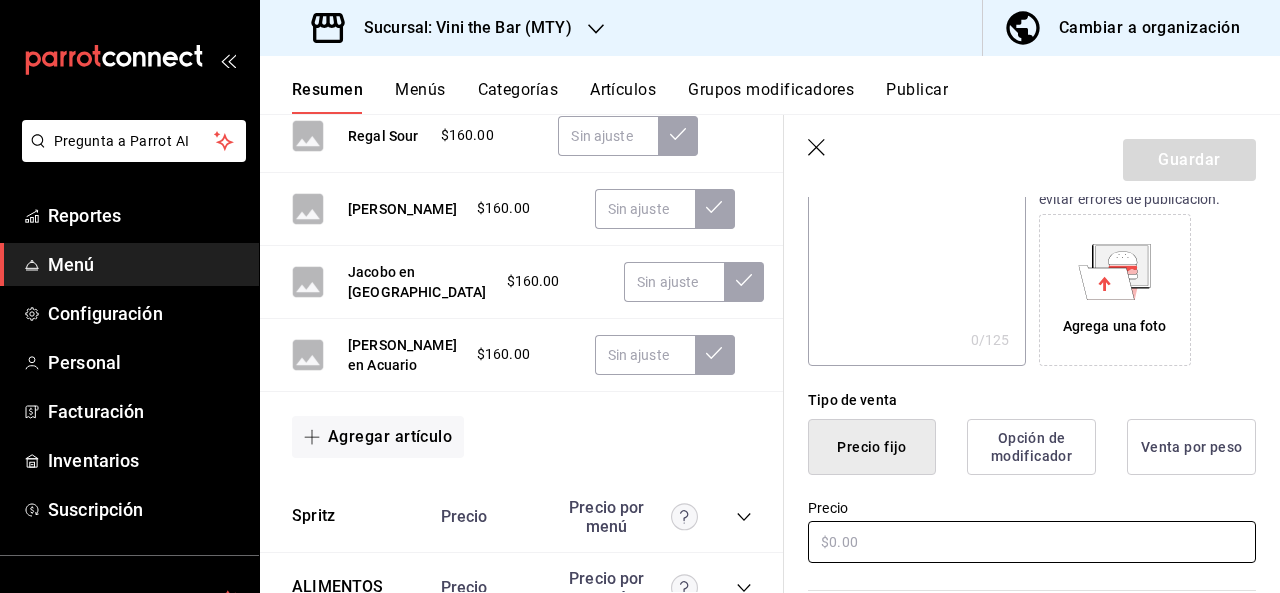 type on "Sol en Leo" 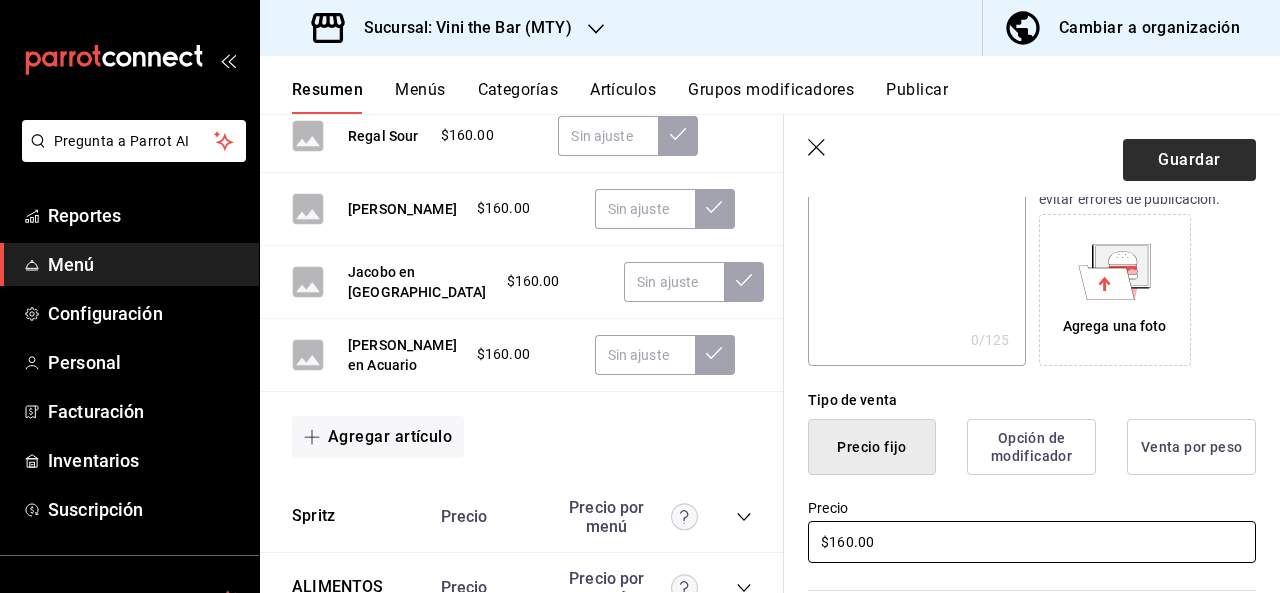 type on "$160.00" 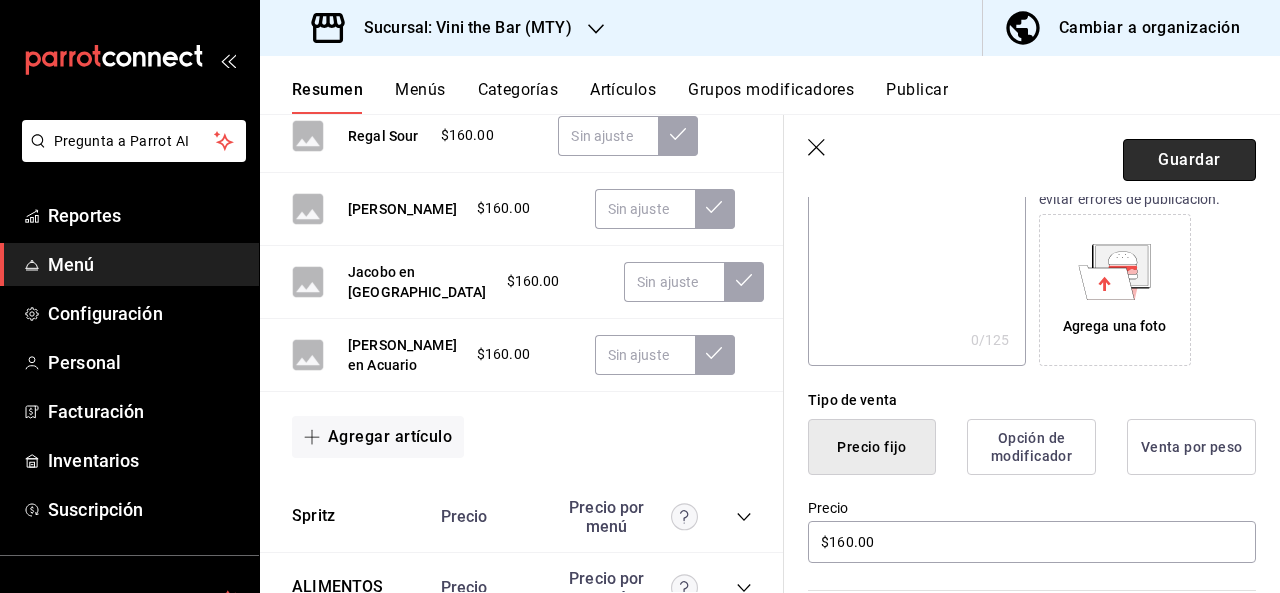 click on "Guardar" at bounding box center (1189, 160) 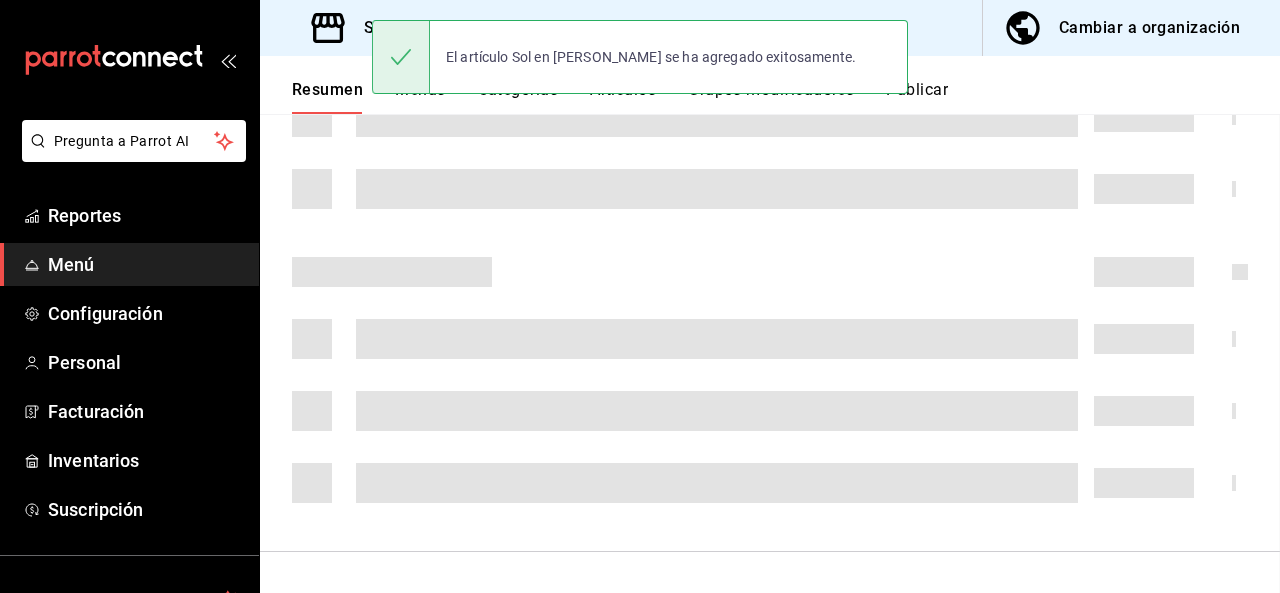 scroll, scrollTop: 1475, scrollLeft: 0, axis: vertical 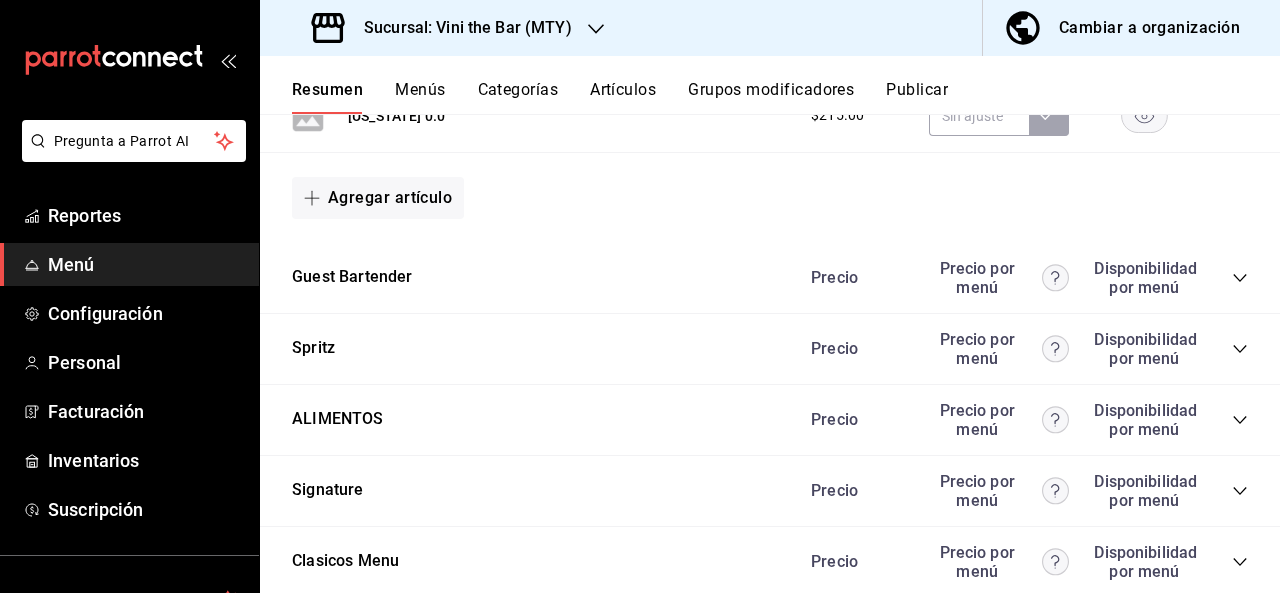 click 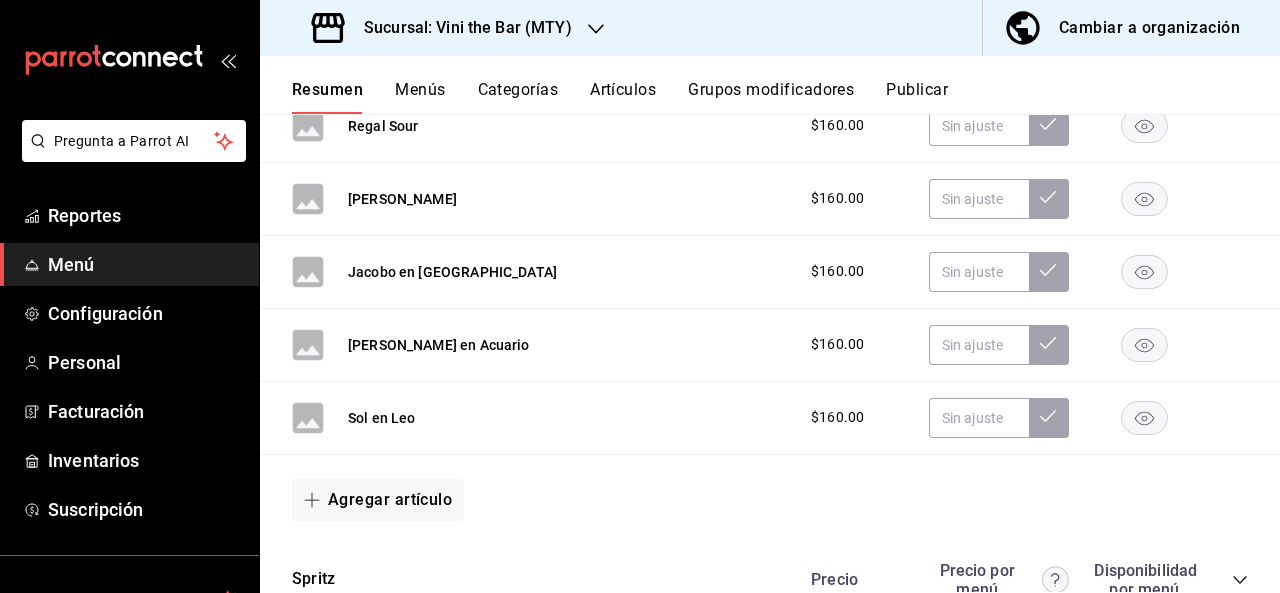 scroll, scrollTop: 1428, scrollLeft: 0, axis: vertical 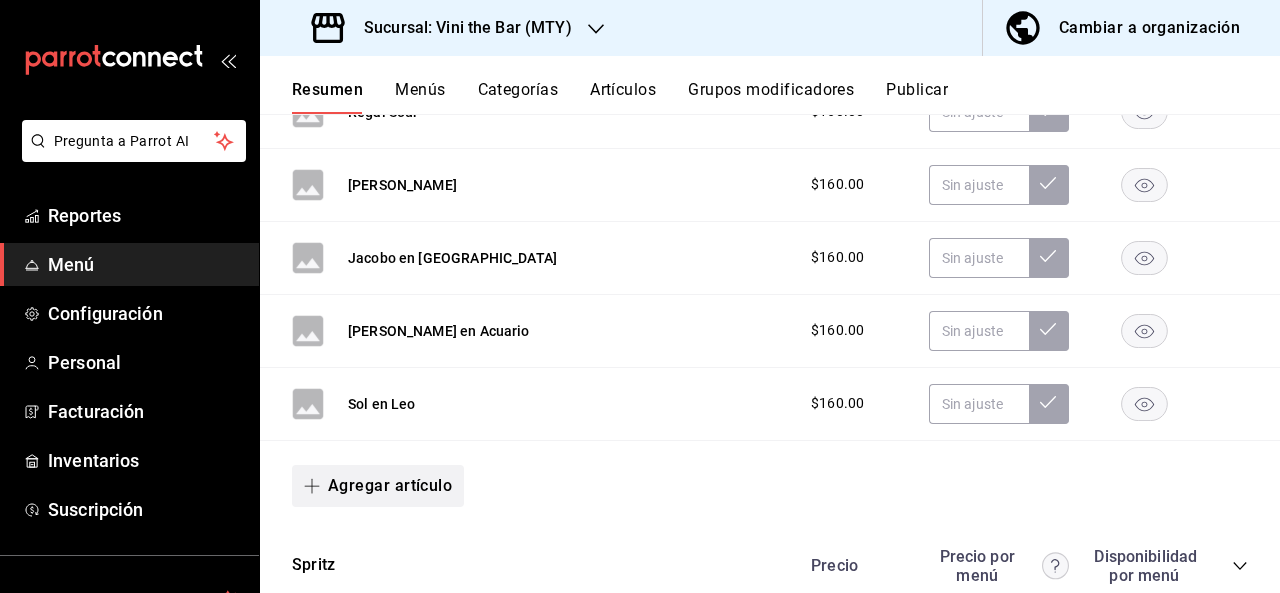 click on "Agregar artículo" at bounding box center [378, 486] 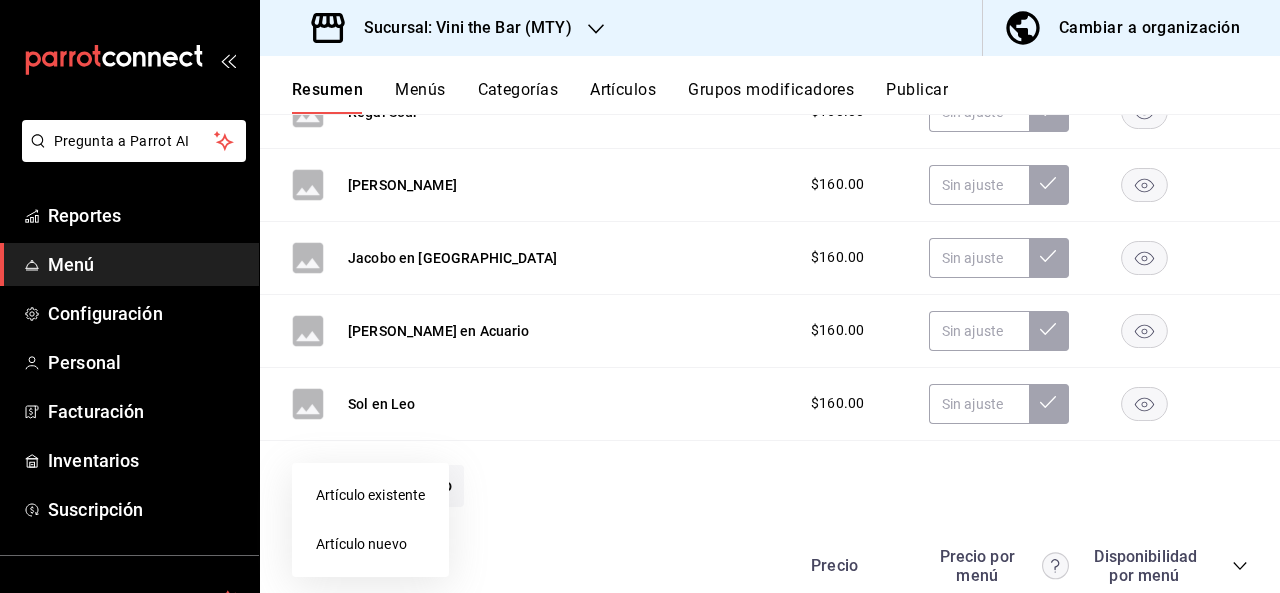 click on "Artículo nuevo" at bounding box center [370, 544] 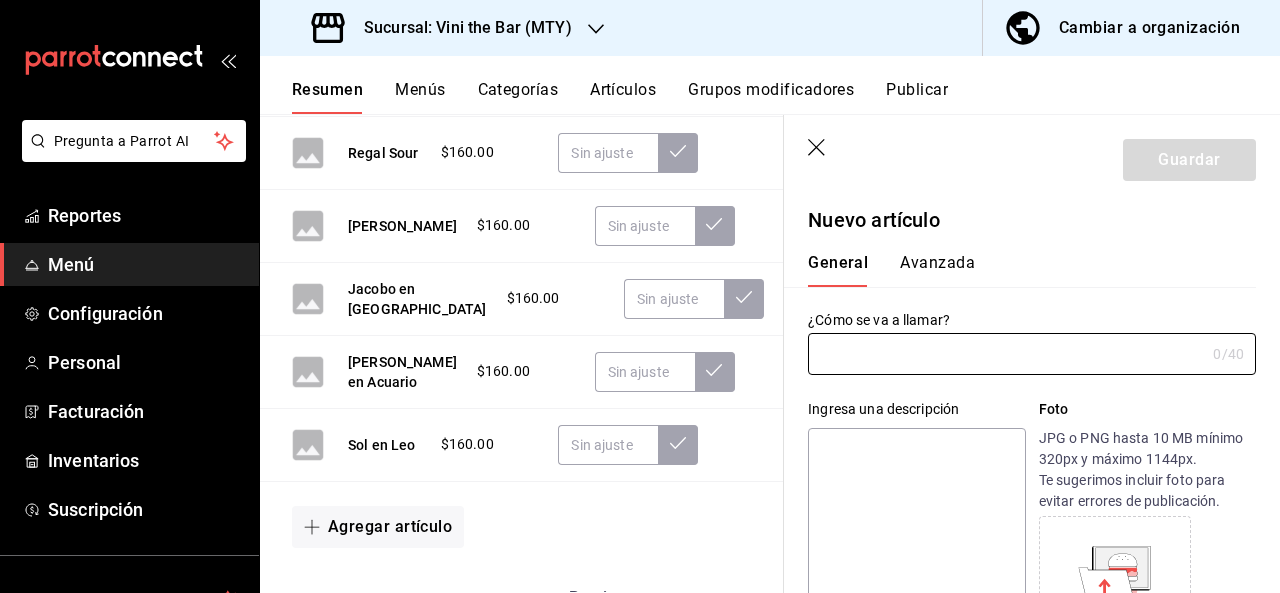 type on "c" 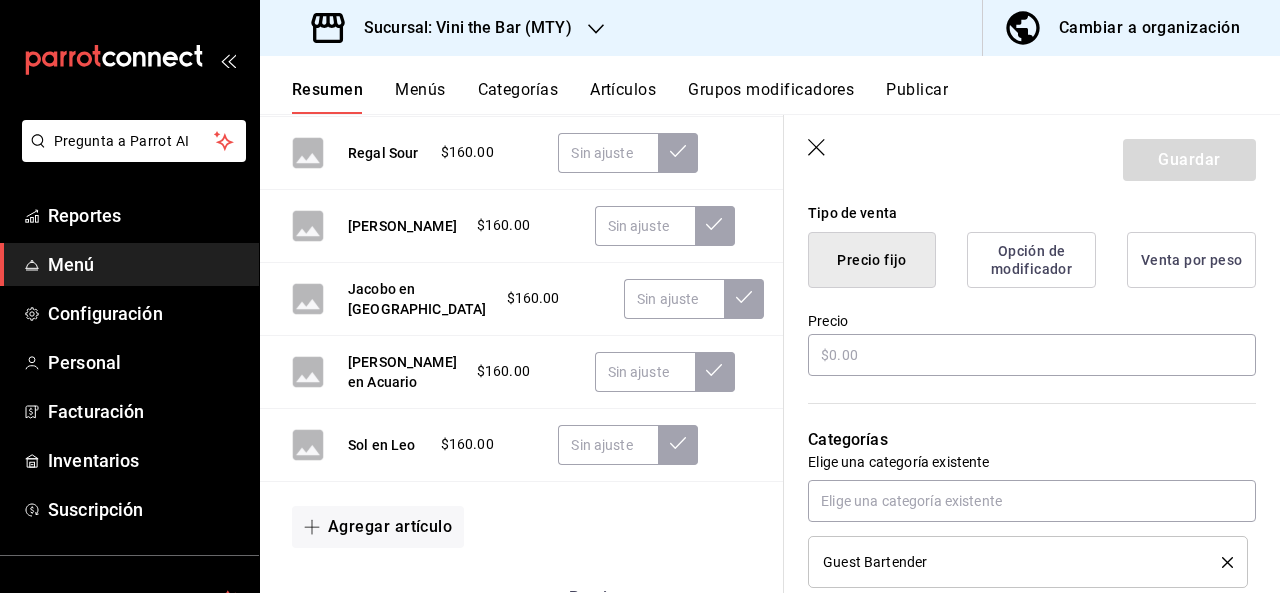 scroll, scrollTop: 482, scrollLeft: 0, axis: vertical 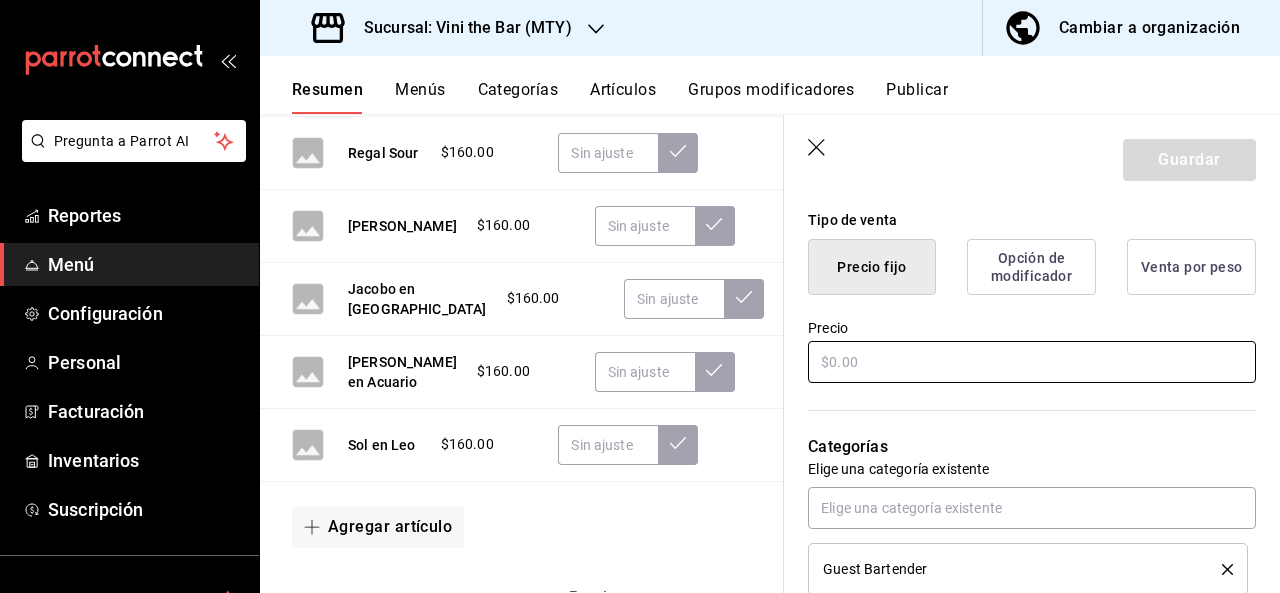 type on "Cocktail Tarot" 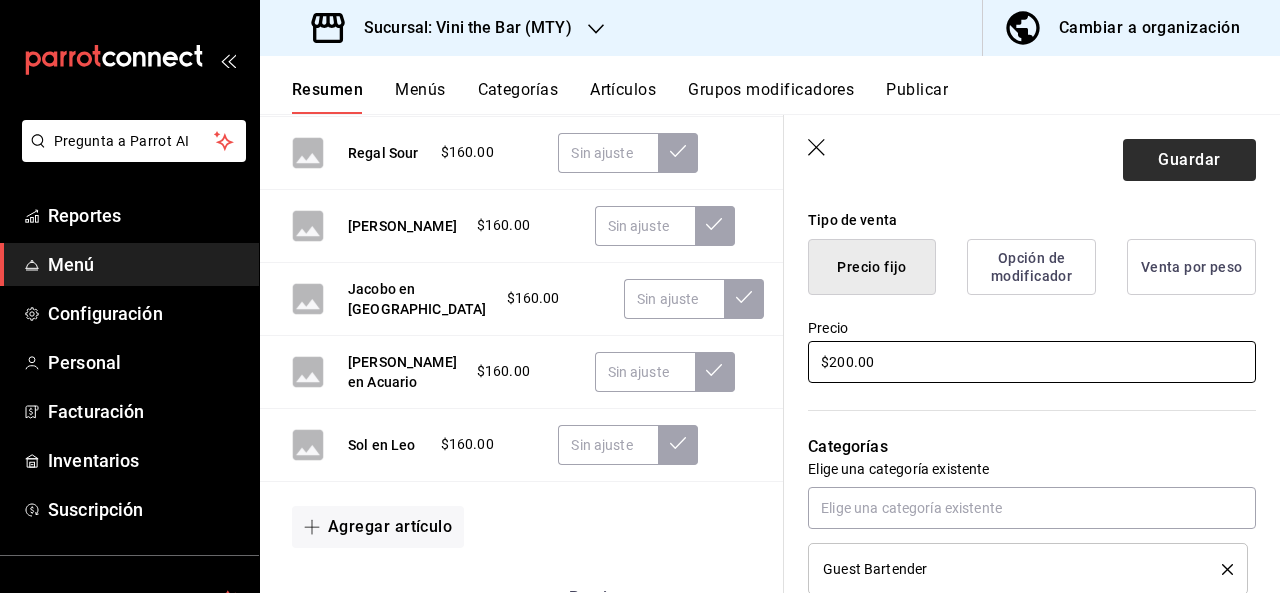 type on "$200.00" 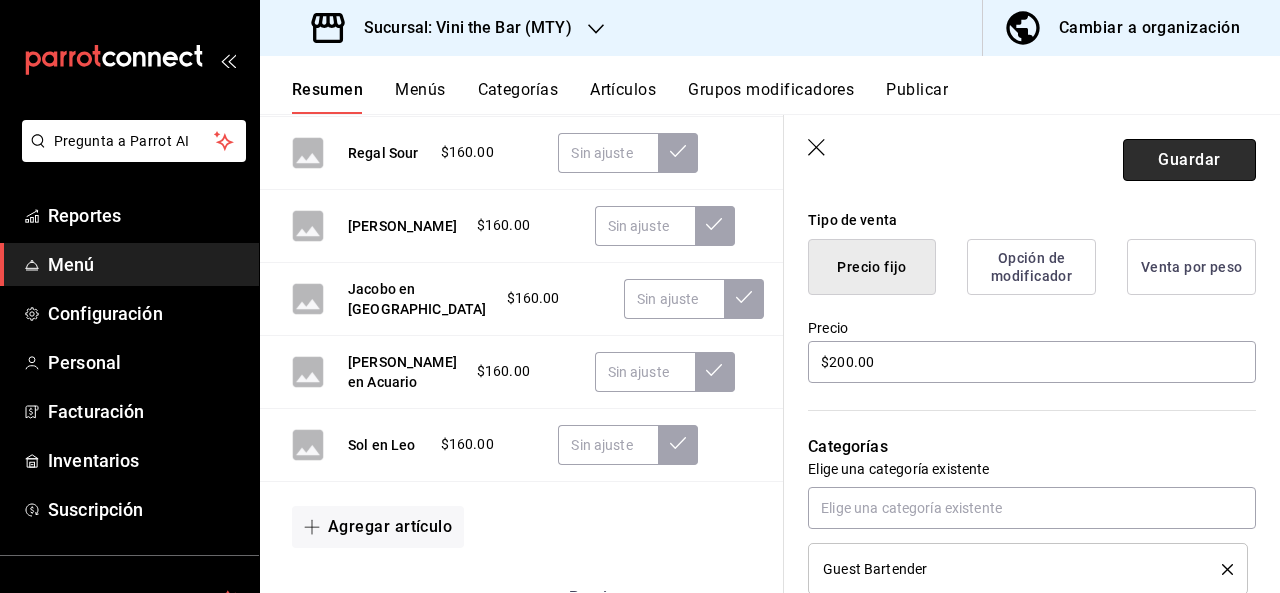 click on "Guardar" at bounding box center (1189, 160) 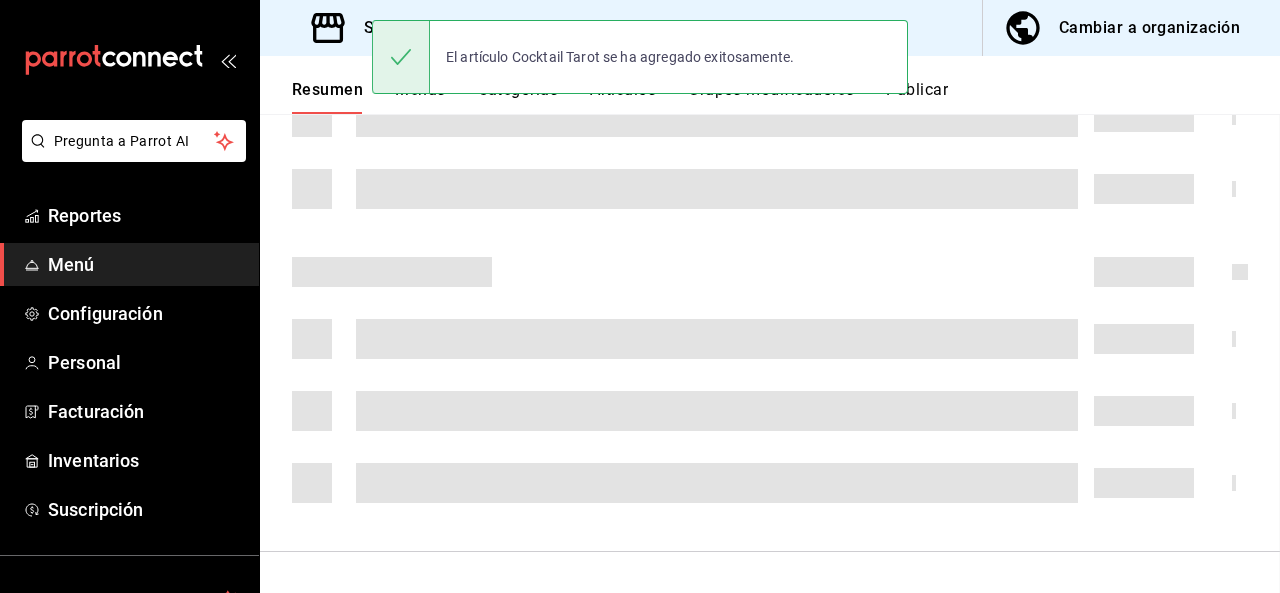 scroll, scrollTop: 1458, scrollLeft: 0, axis: vertical 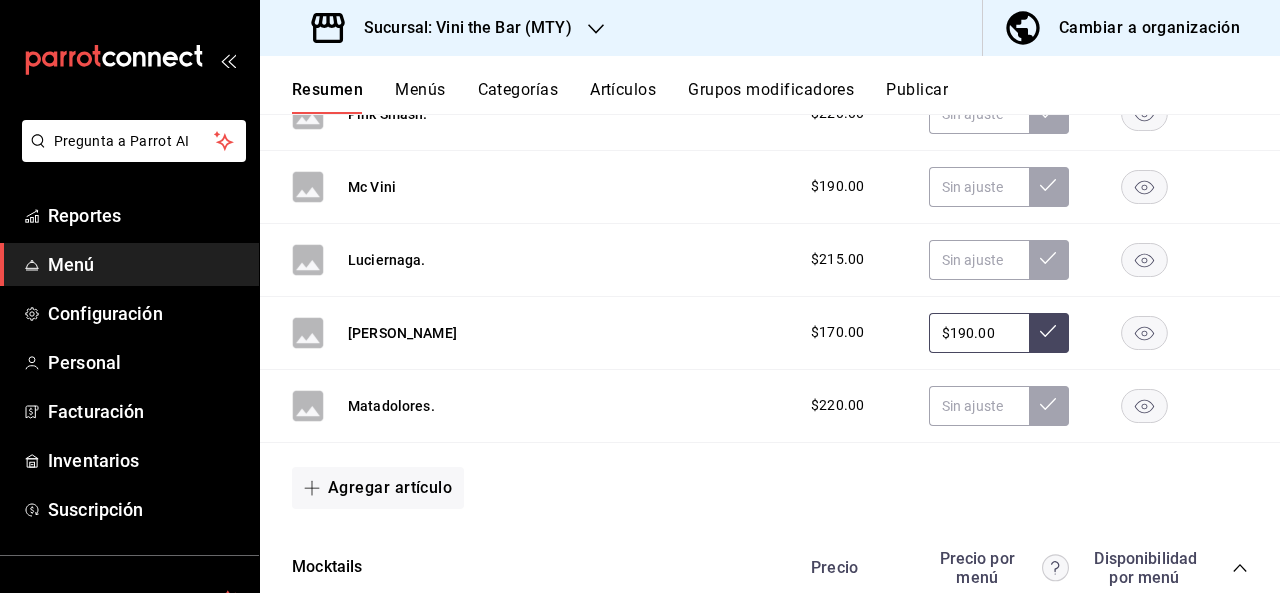 click on "Menús" at bounding box center (420, 97) 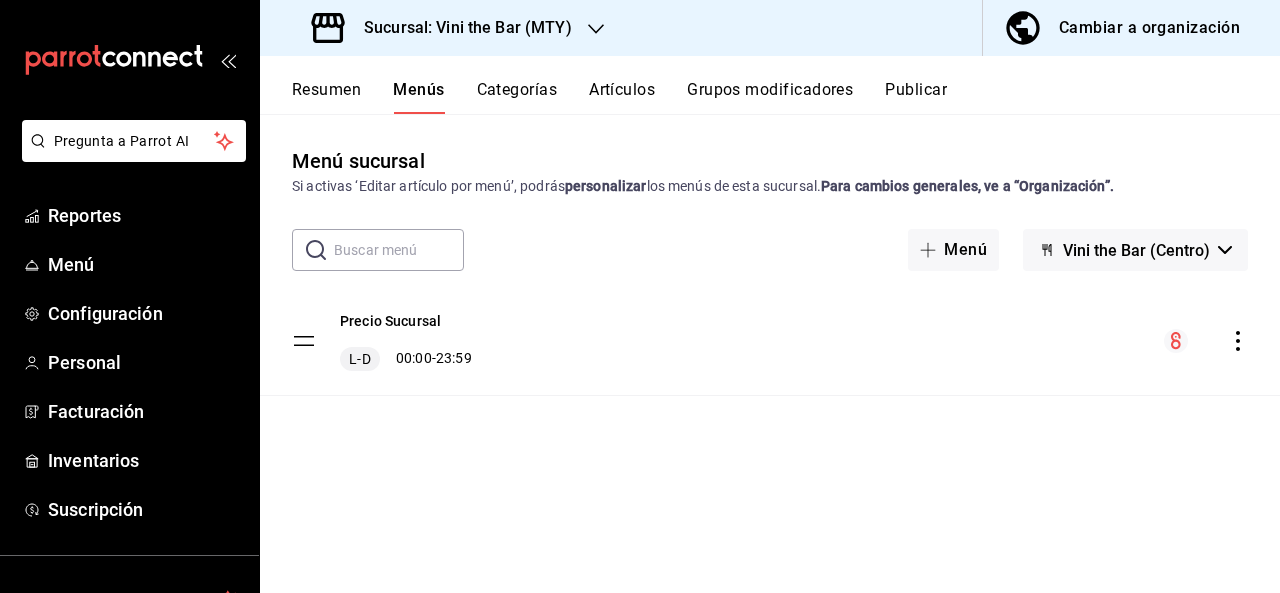 click on "Categorías" at bounding box center [517, 97] 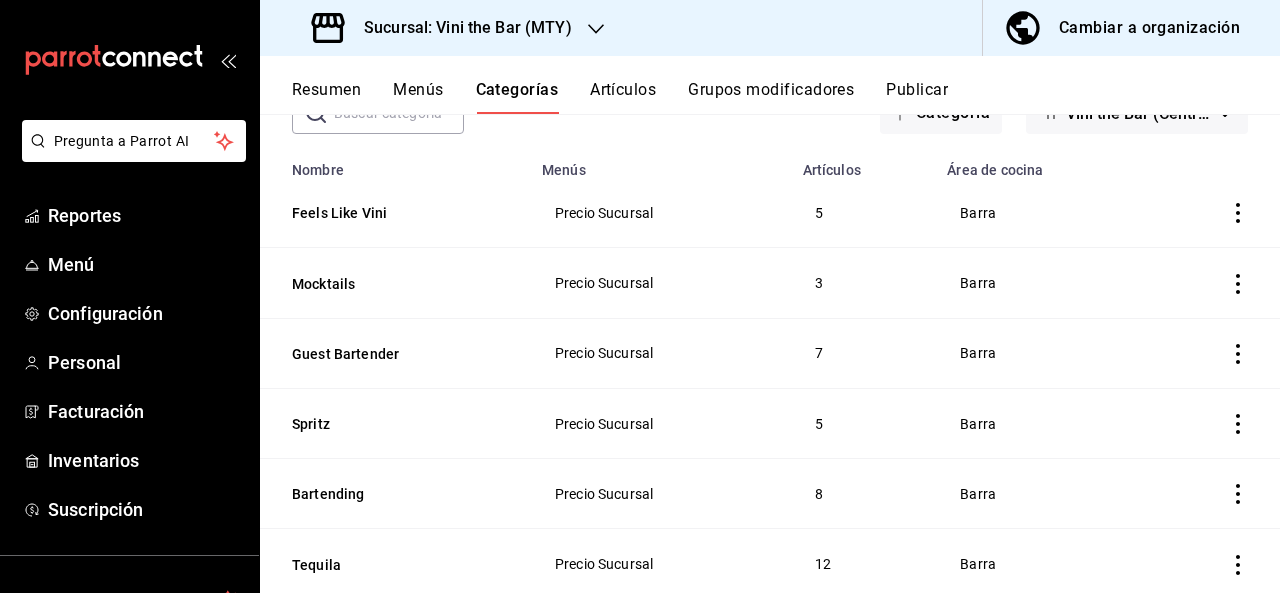 scroll, scrollTop: 140, scrollLeft: 0, axis: vertical 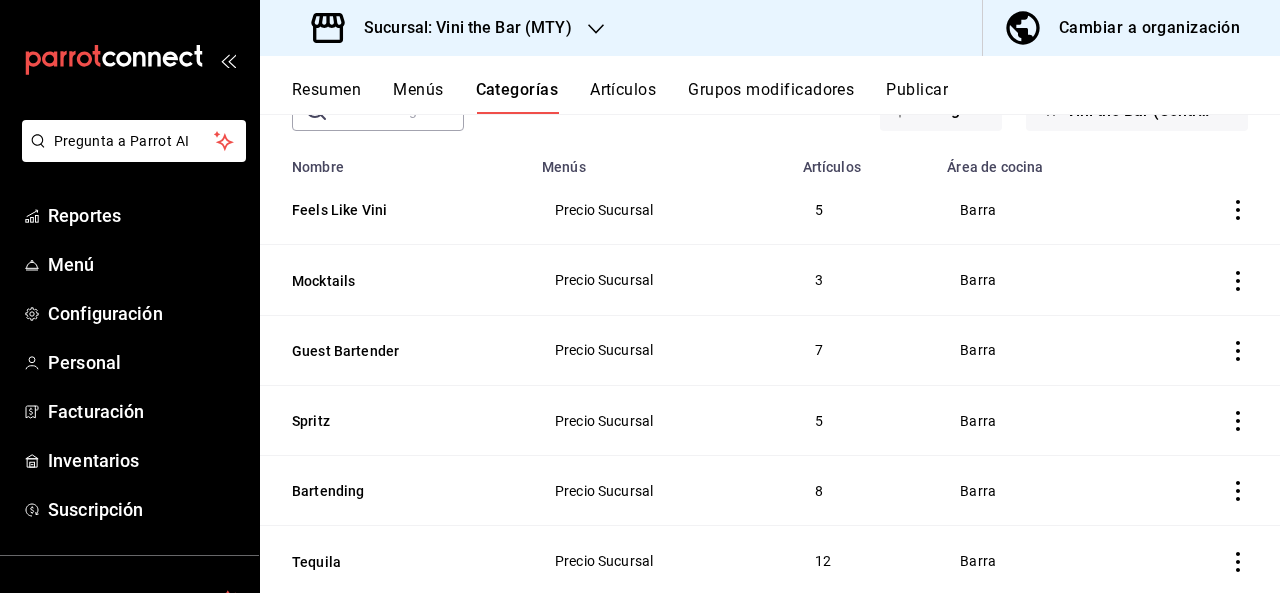 click 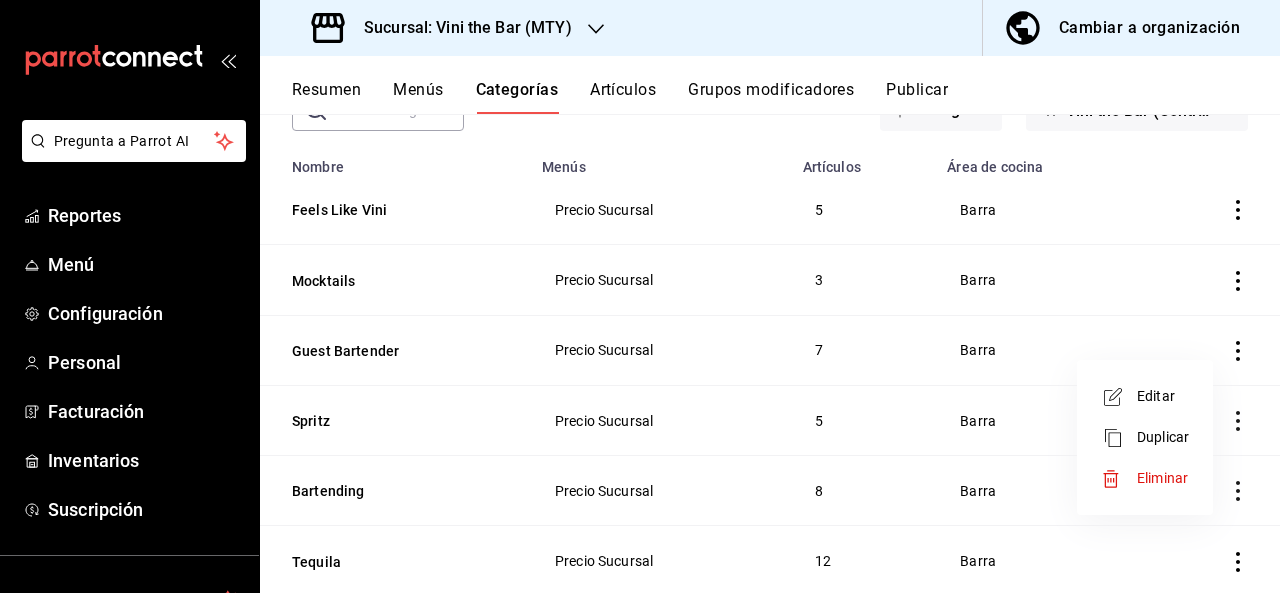 click on "Editar" at bounding box center [1163, 396] 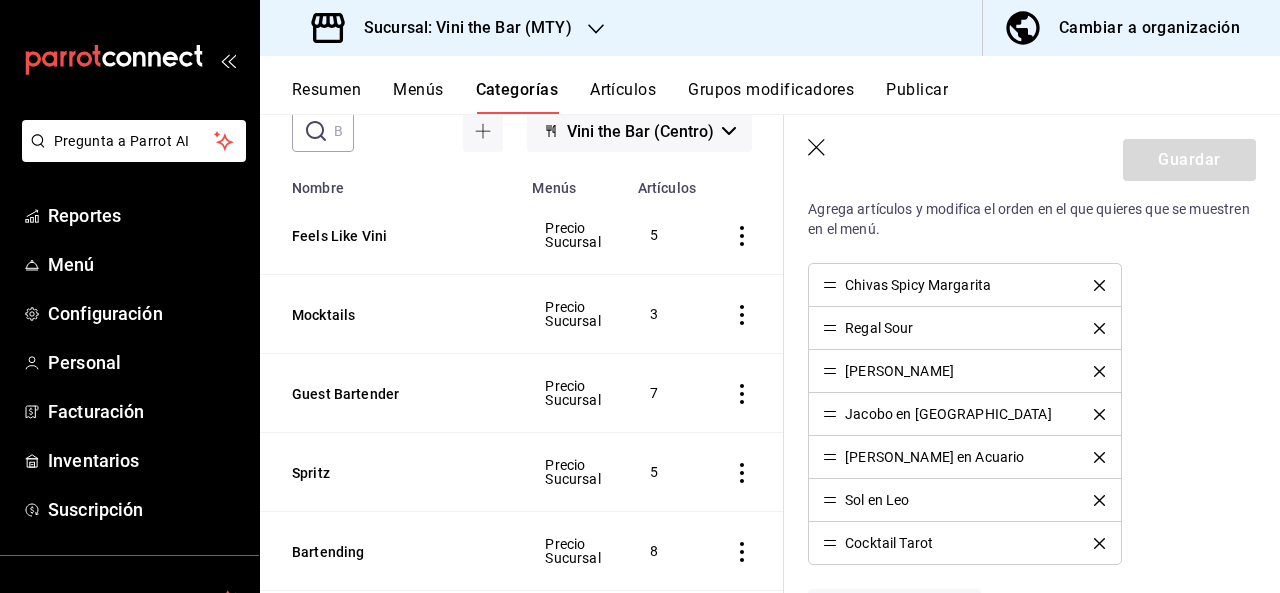 scroll, scrollTop: 530, scrollLeft: 0, axis: vertical 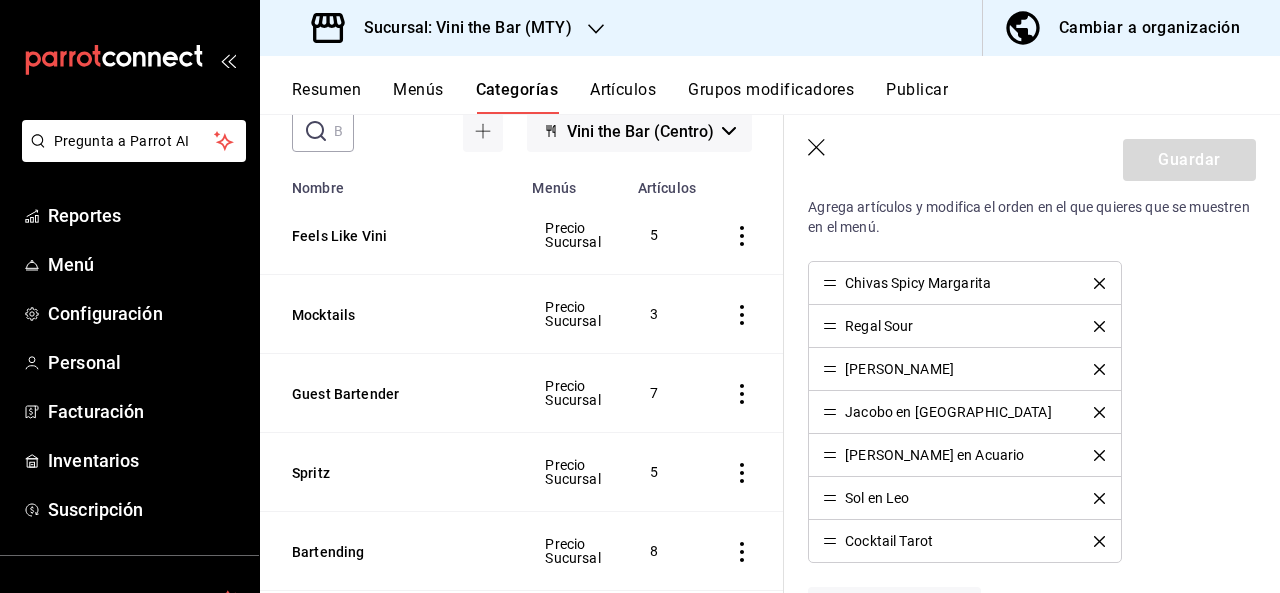 click 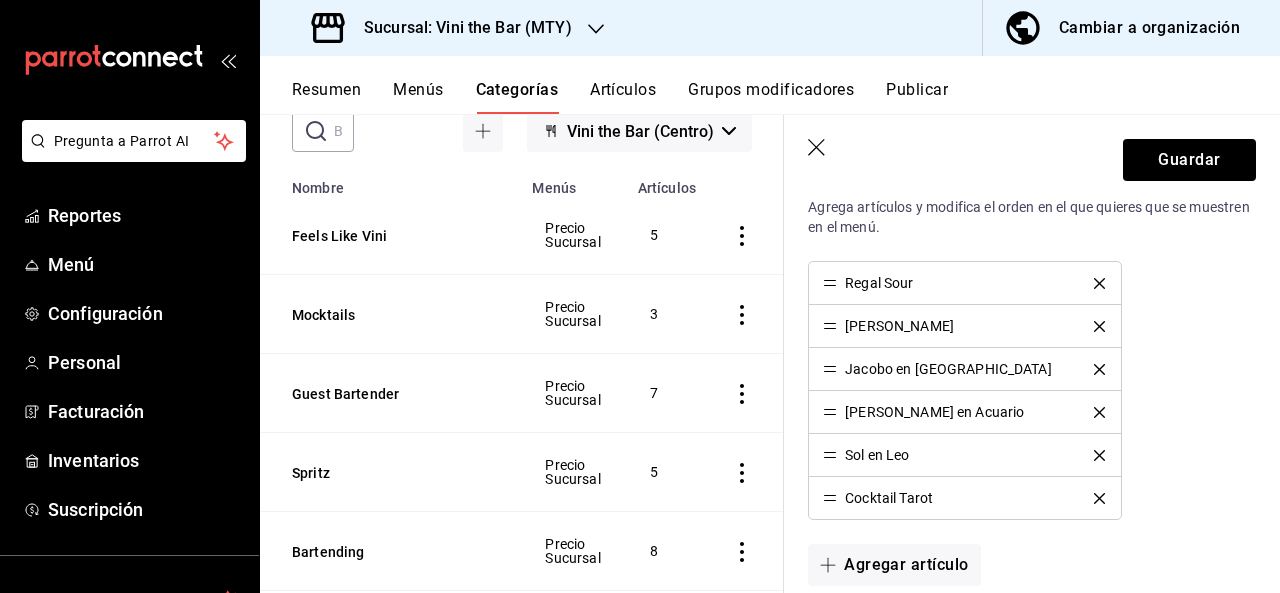 click 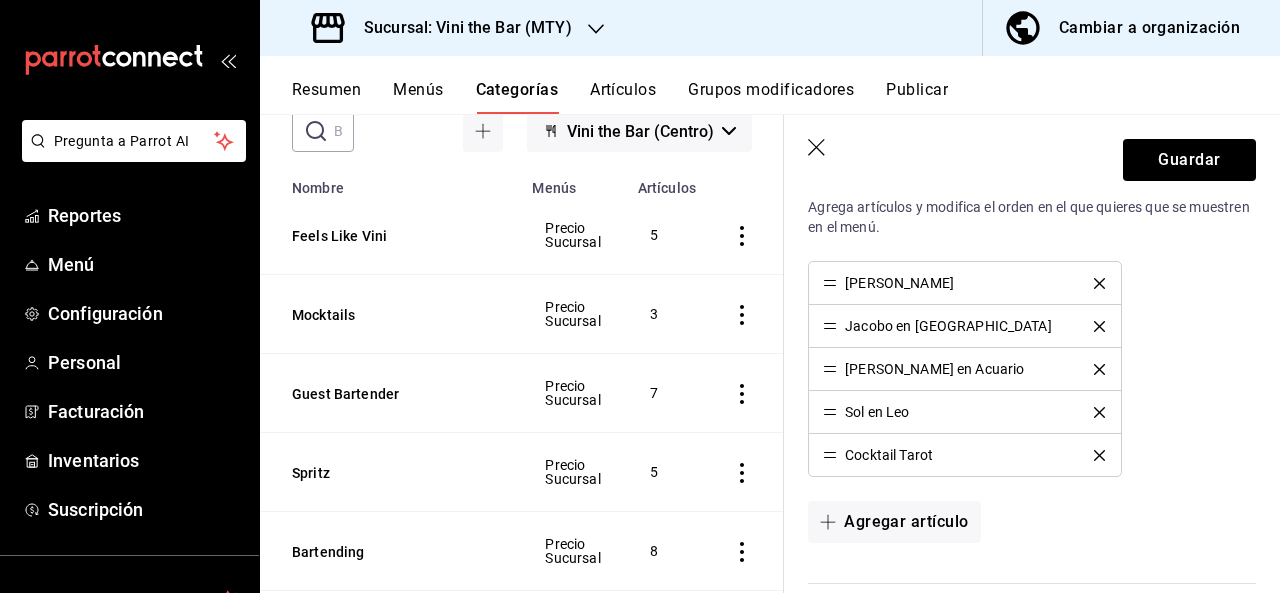 click 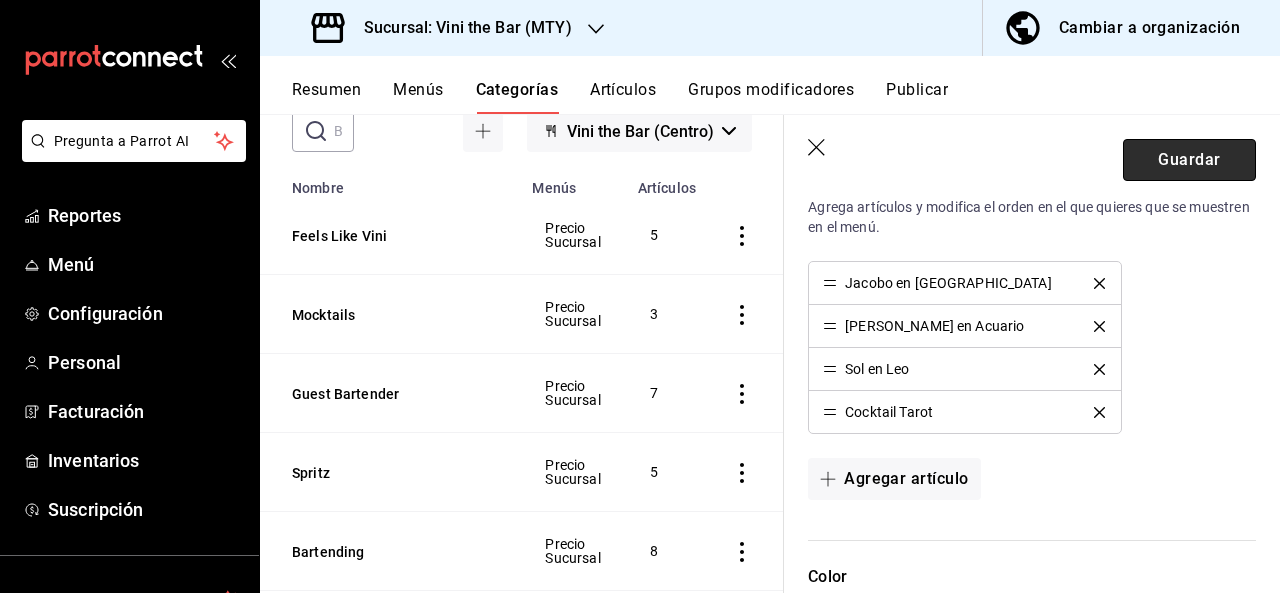 click on "Guardar" at bounding box center [1189, 160] 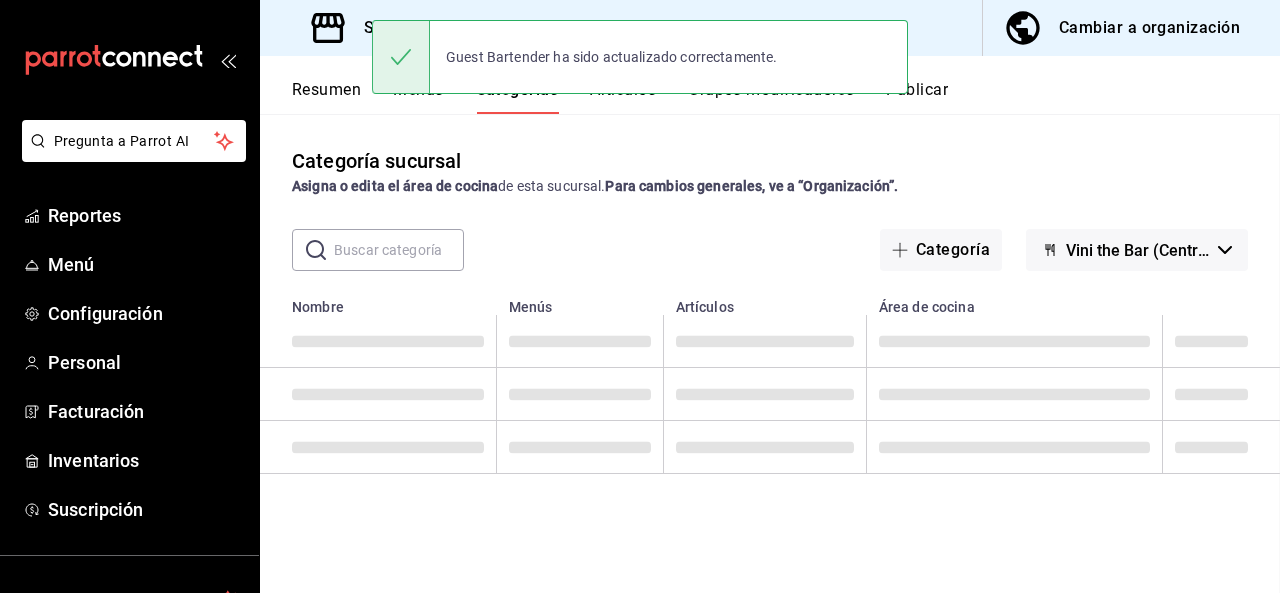 scroll, scrollTop: 0, scrollLeft: 0, axis: both 